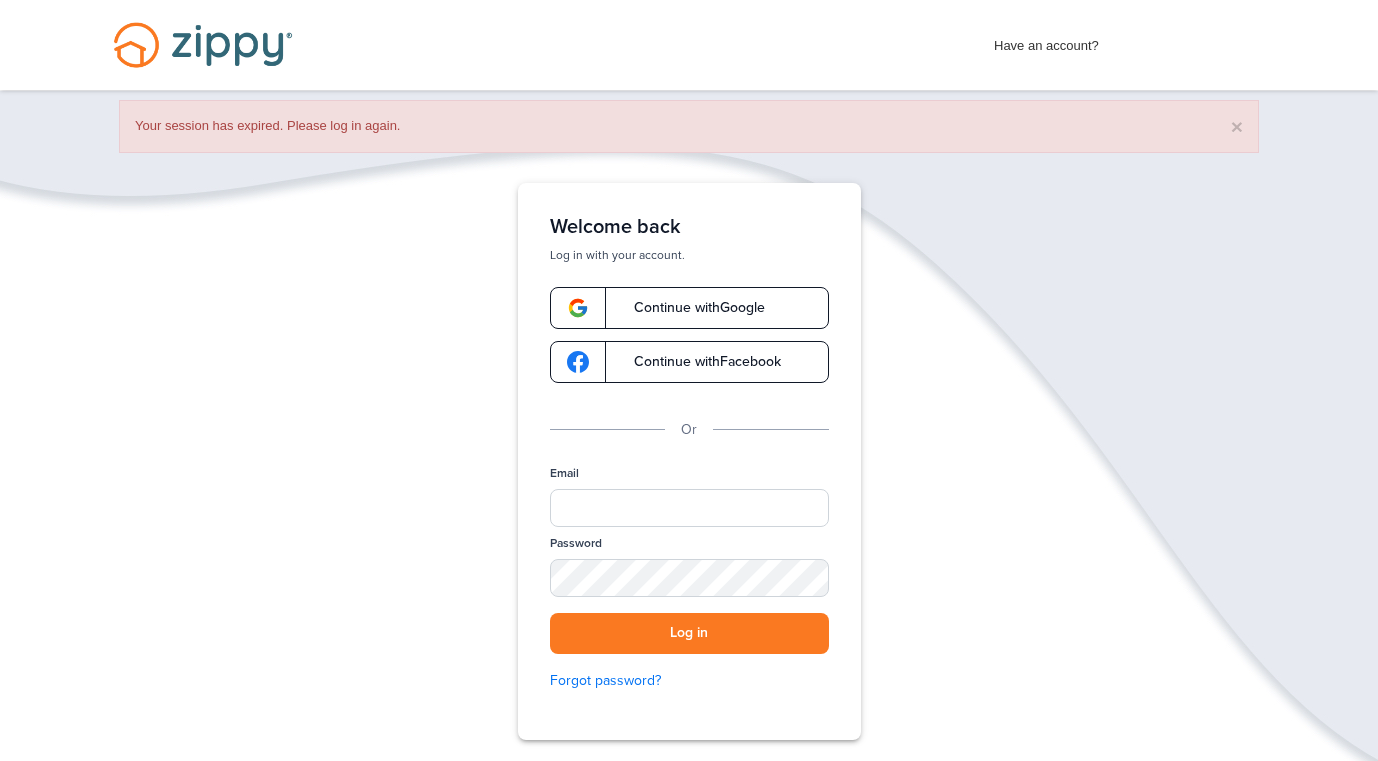 scroll, scrollTop: 0, scrollLeft: 0, axis: both 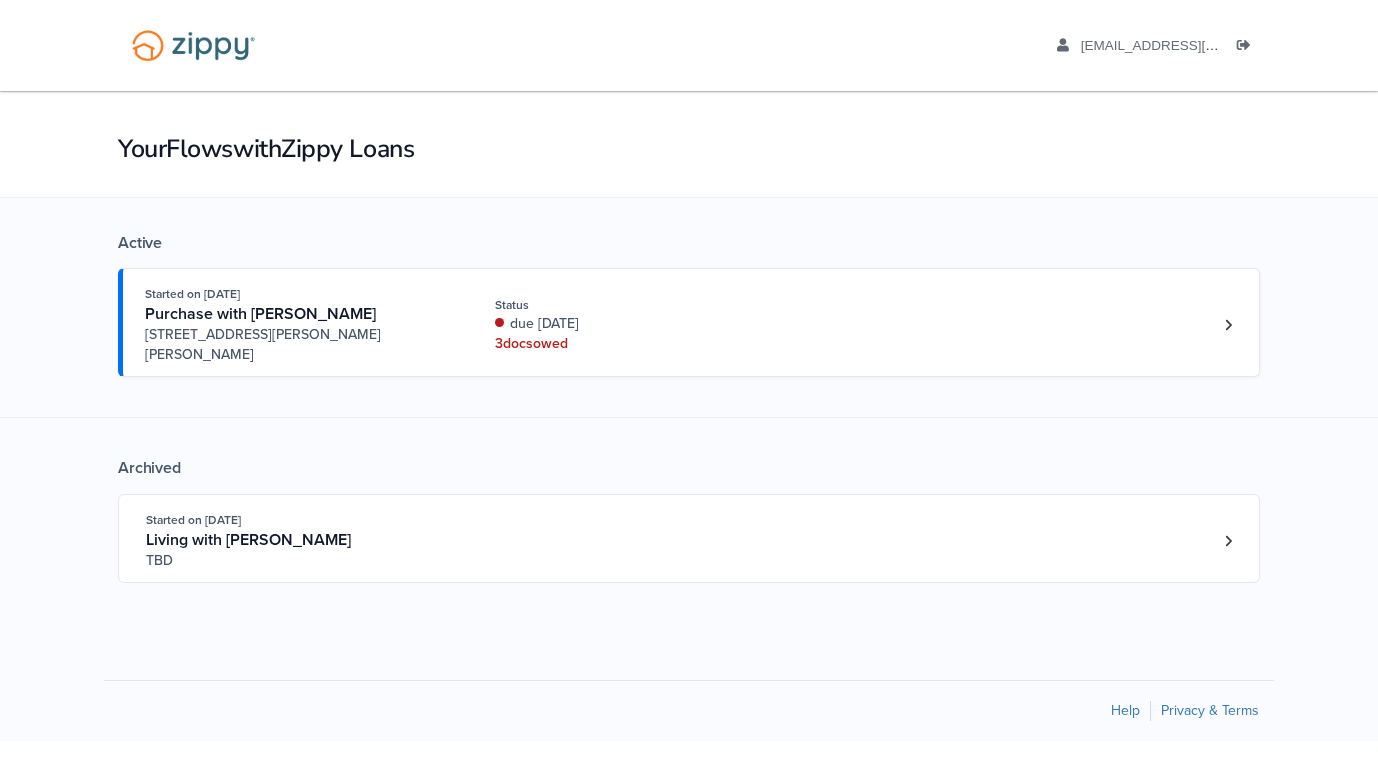 click on "3  doc s  owed" at bounding box center (628, 344) 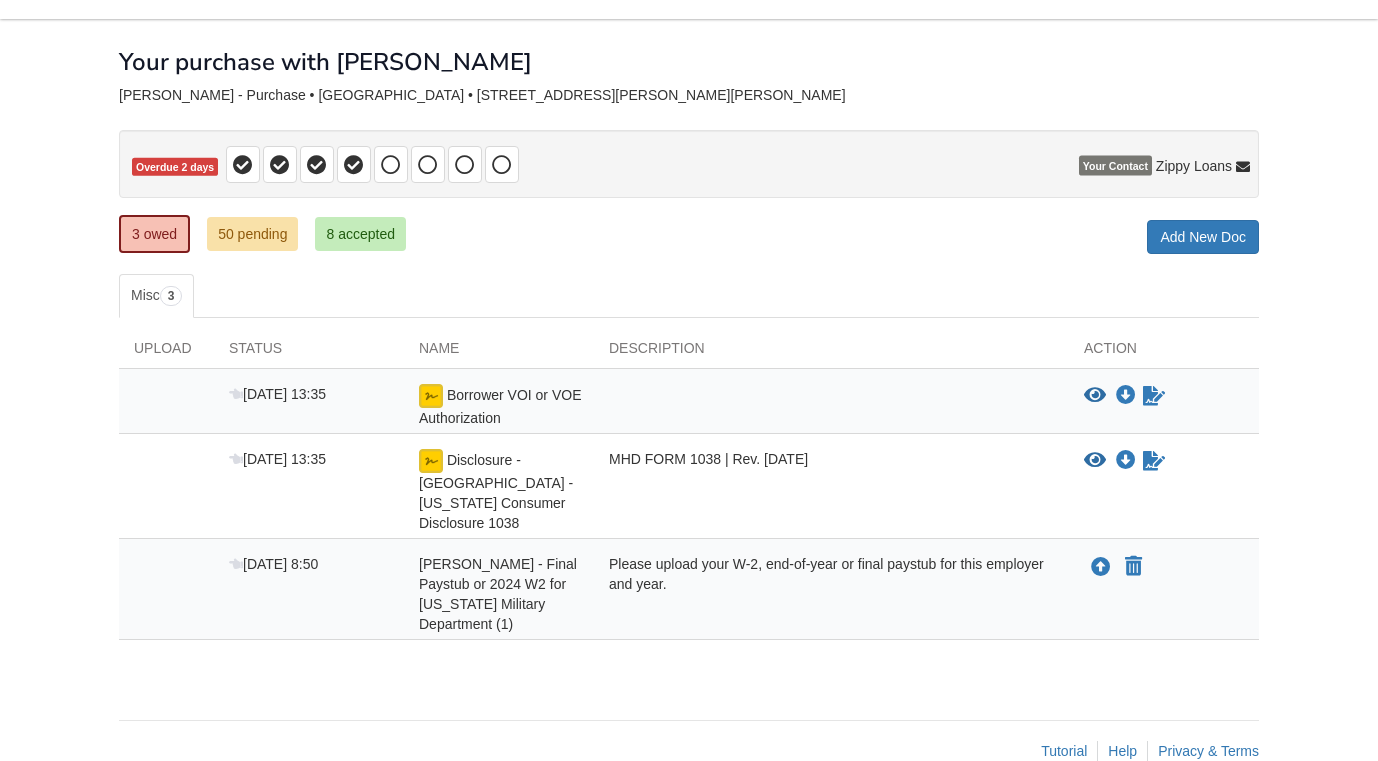 scroll, scrollTop: 71, scrollLeft: 0, axis: vertical 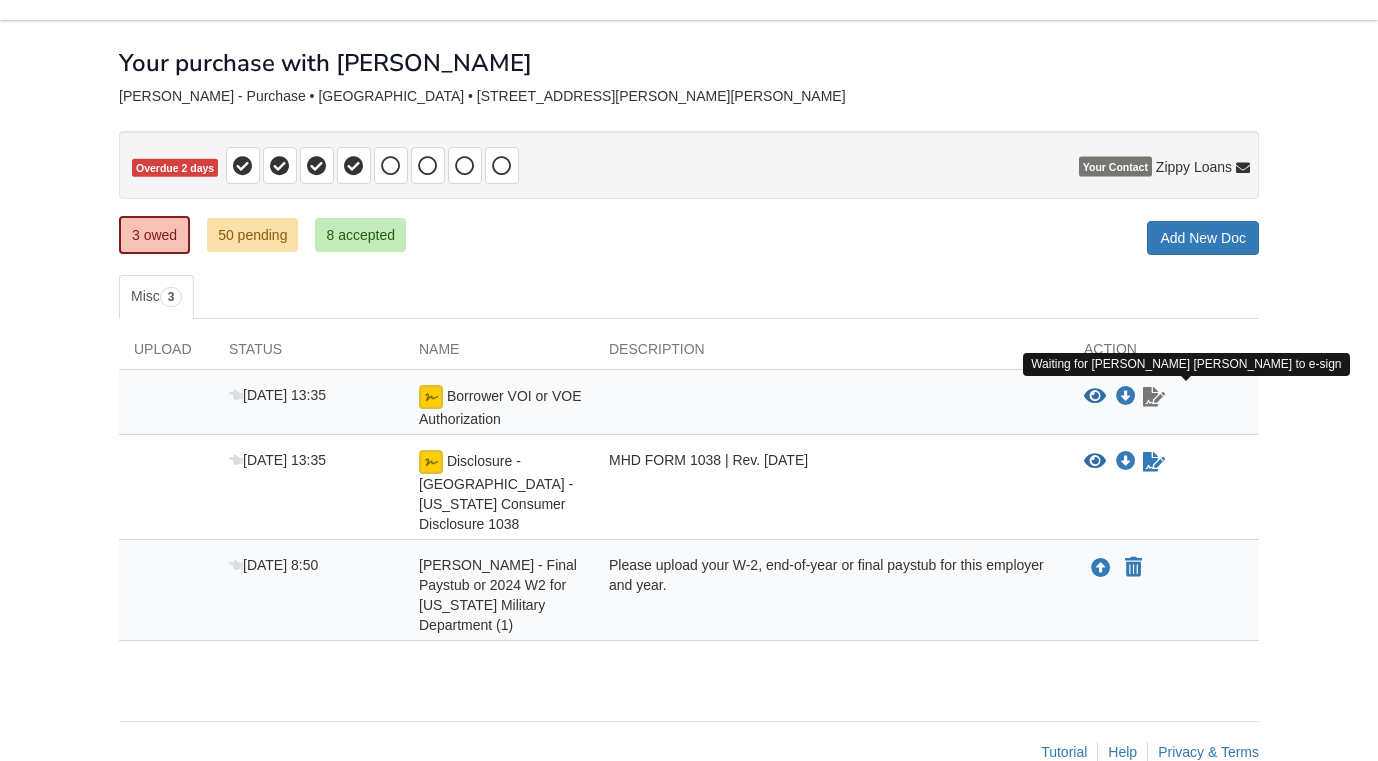 click at bounding box center [1154, 397] 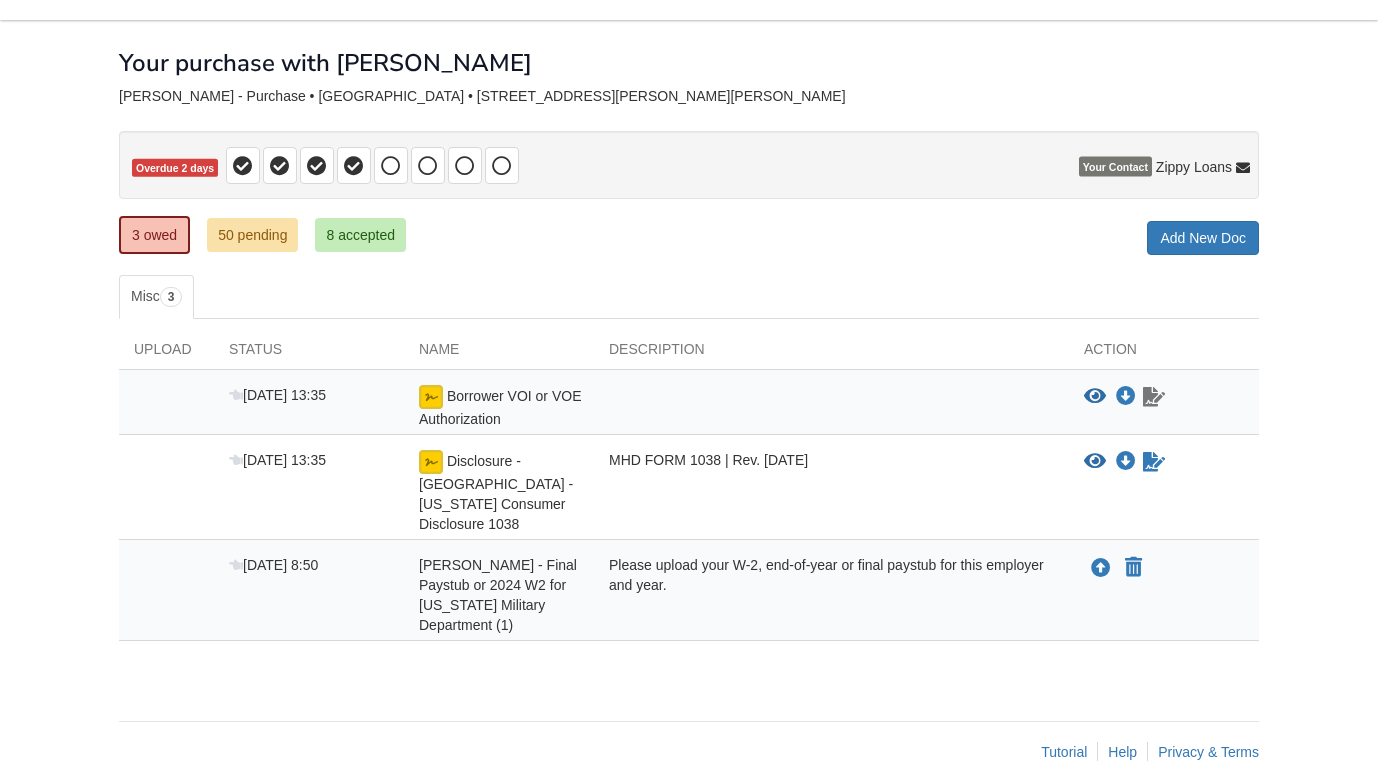 click on "Sign document" at bounding box center [1154, 397] 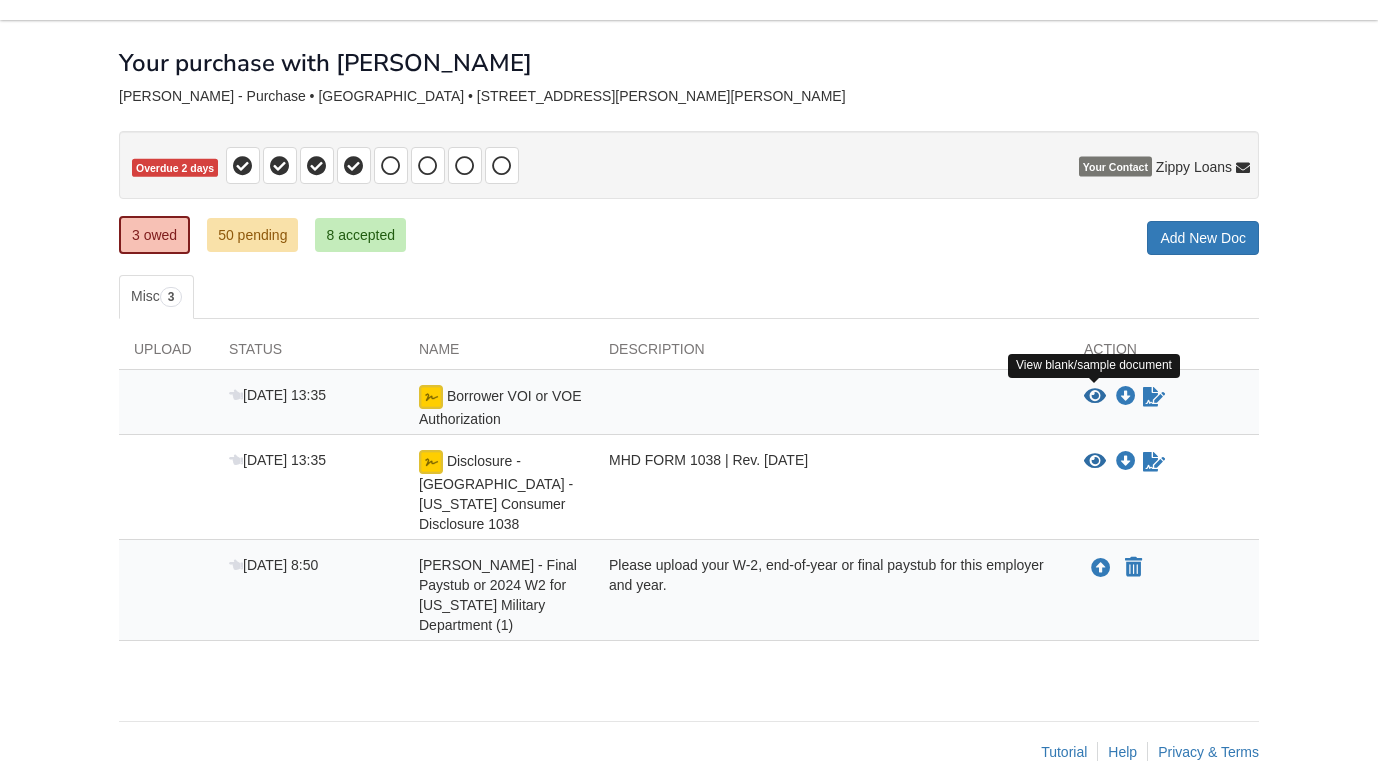 click at bounding box center [1095, 397] 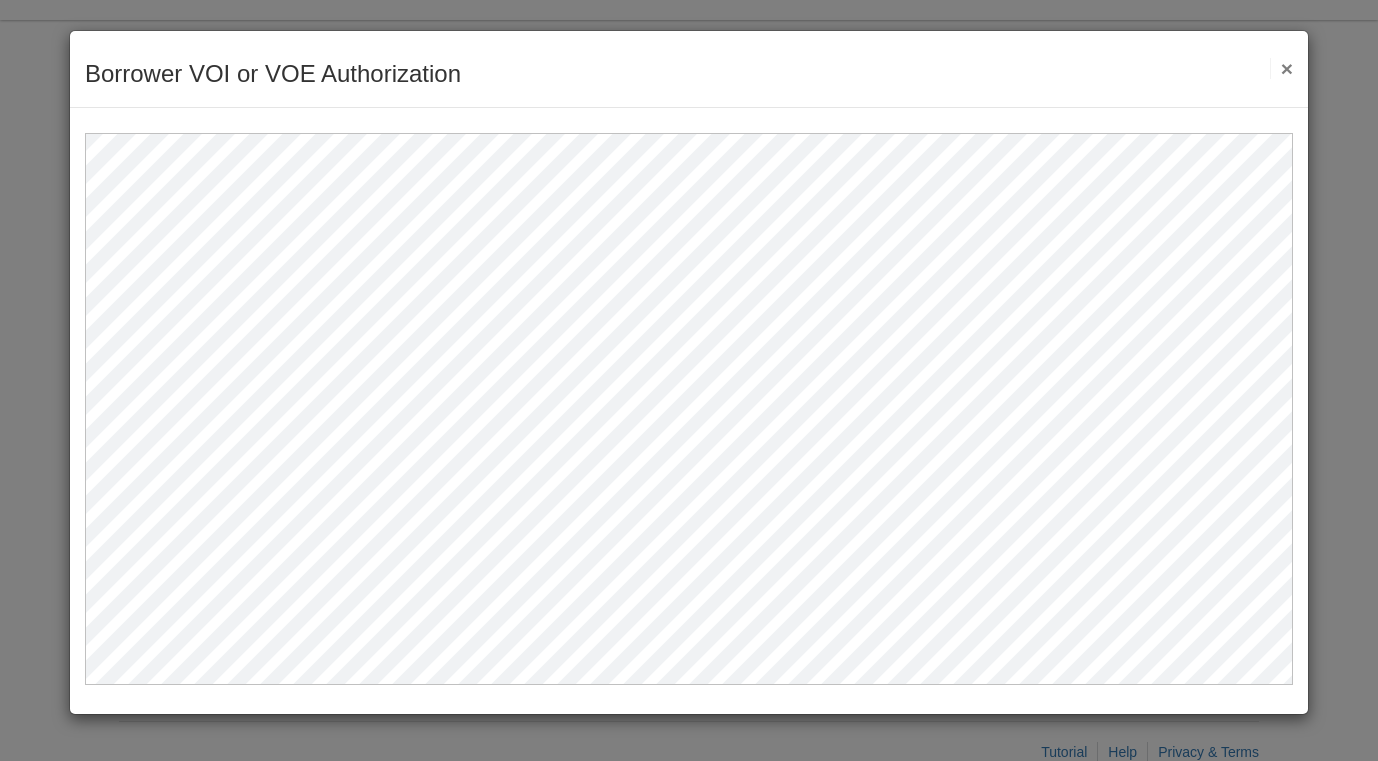 scroll, scrollTop: 0, scrollLeft: 0, axis: both 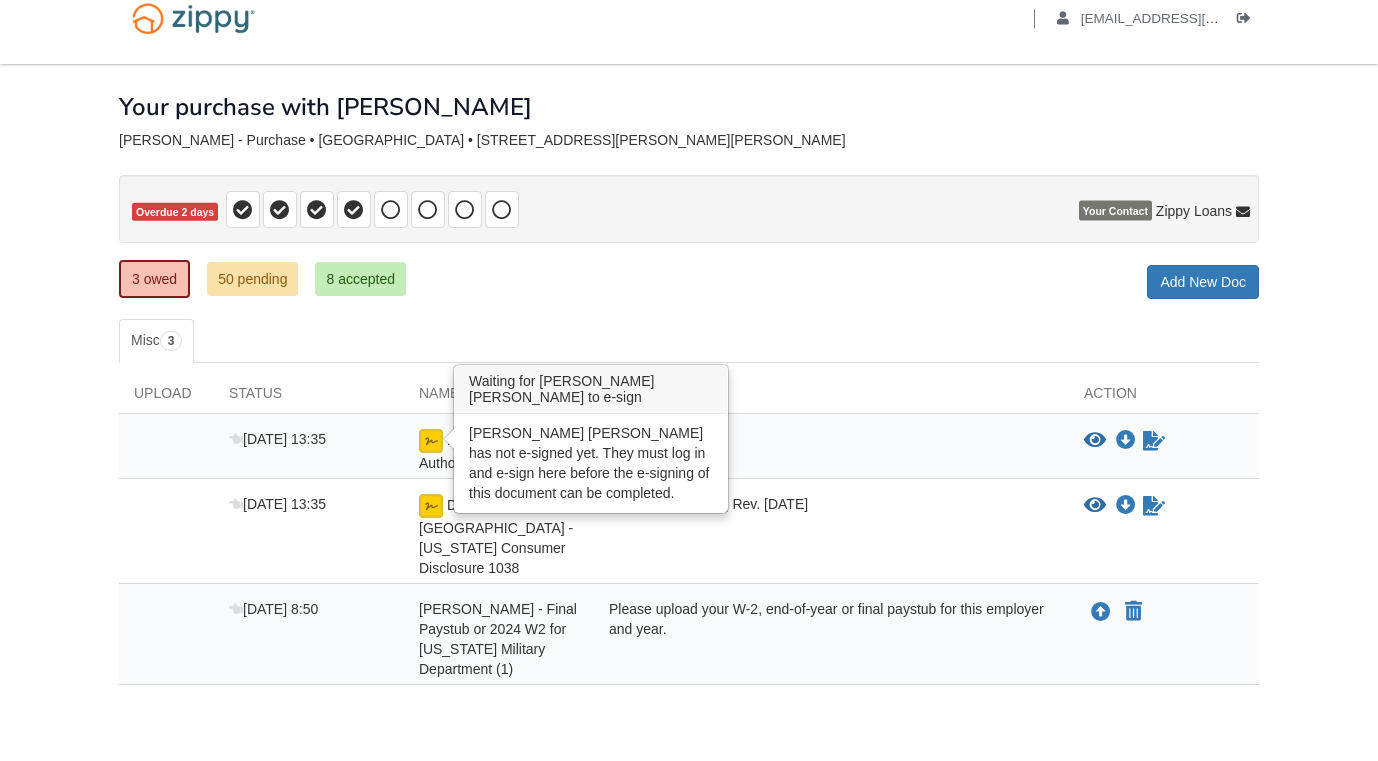 click at bounding box center [431, 441] 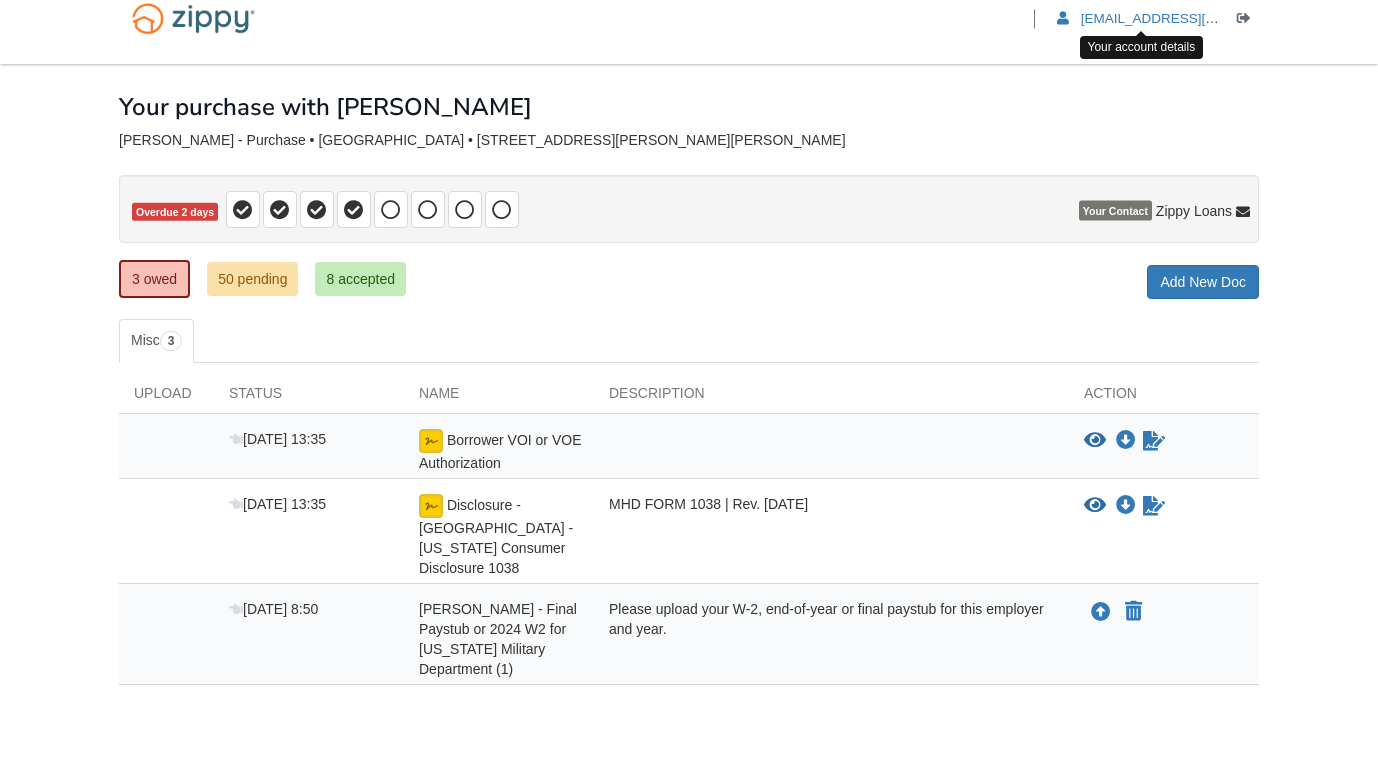 click on "josessj100@gmail.com" at bounding box center [1195, 18] 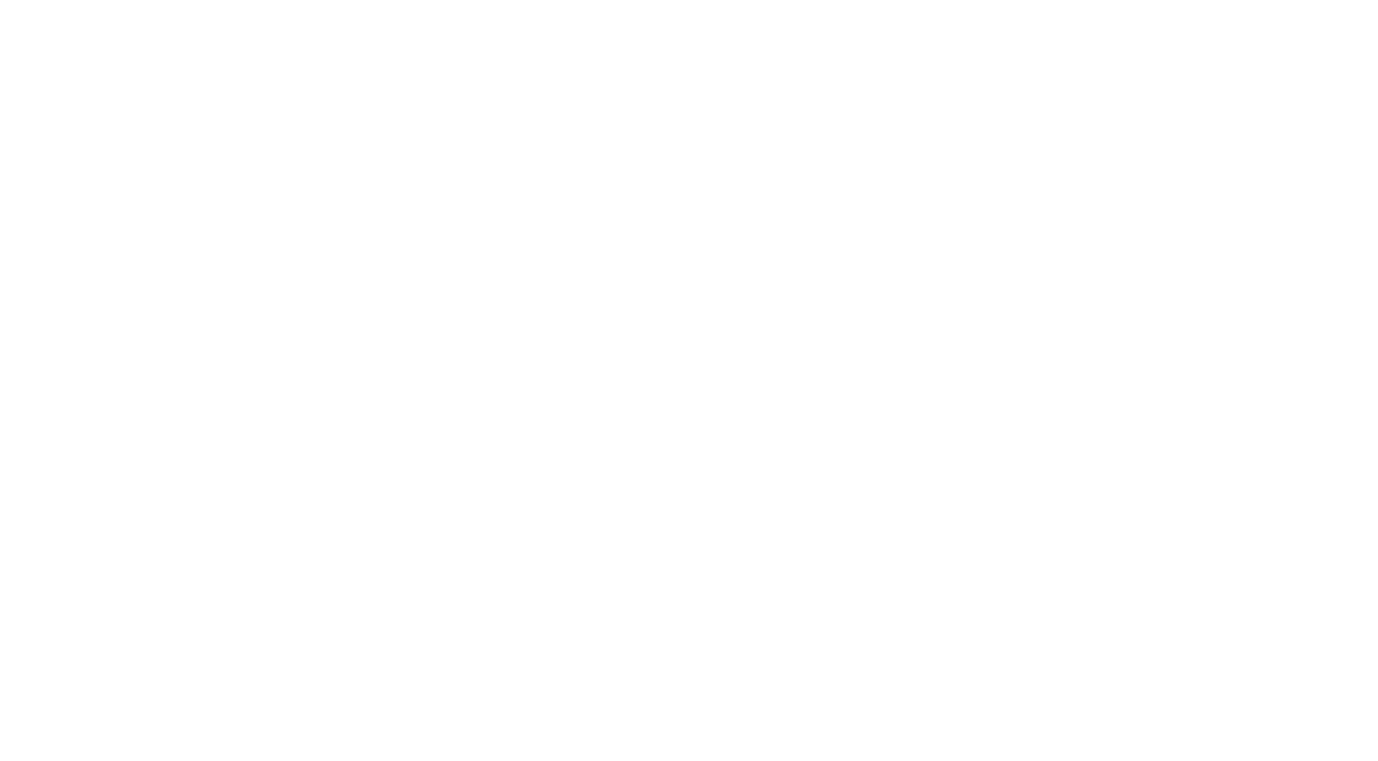 scroll, scrollTop: 0, scrollLeft: 0, axis: both 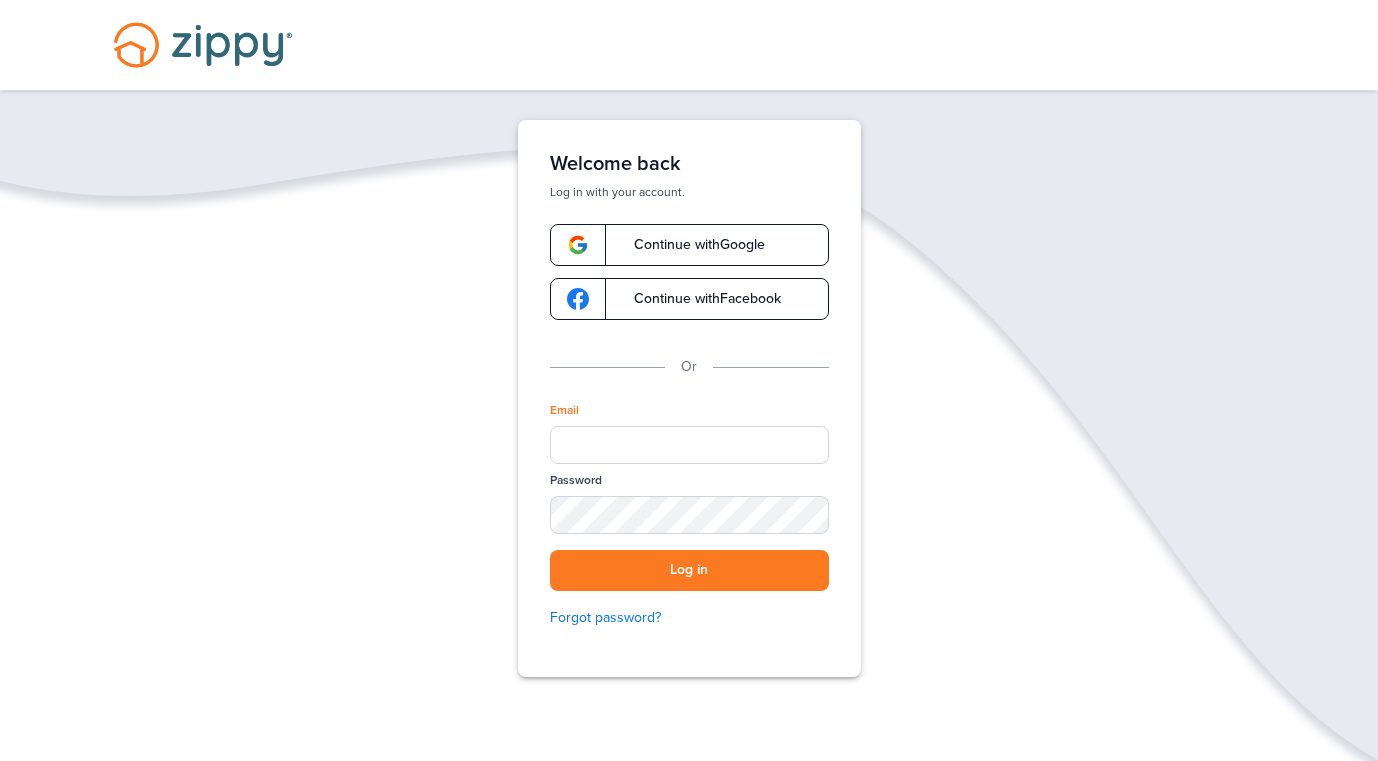 click on "Continue with  Google" at bounding box center (689, 245) 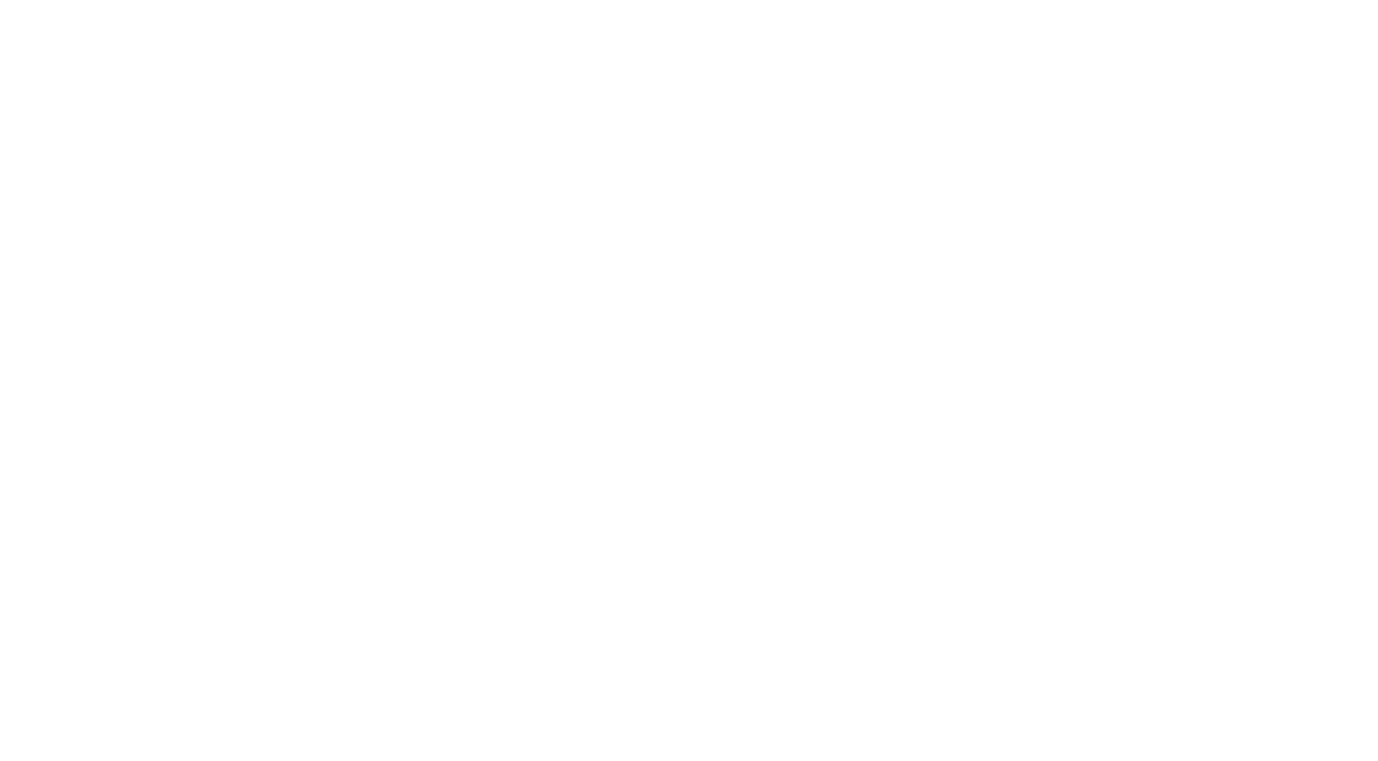 scroll, scrollTop: 0, scrollLeft: 0, axis: both 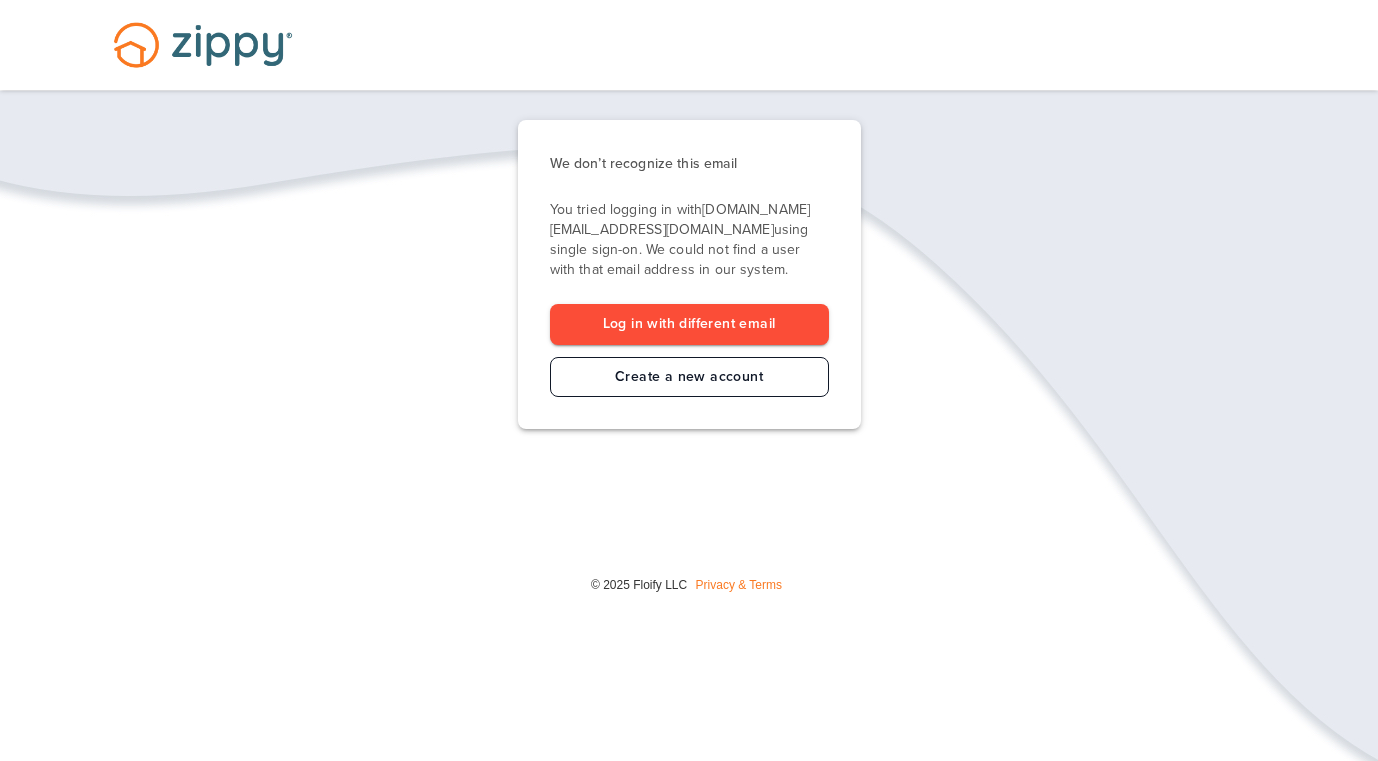 click on "Create a new account" at bounding box center (689, 377) 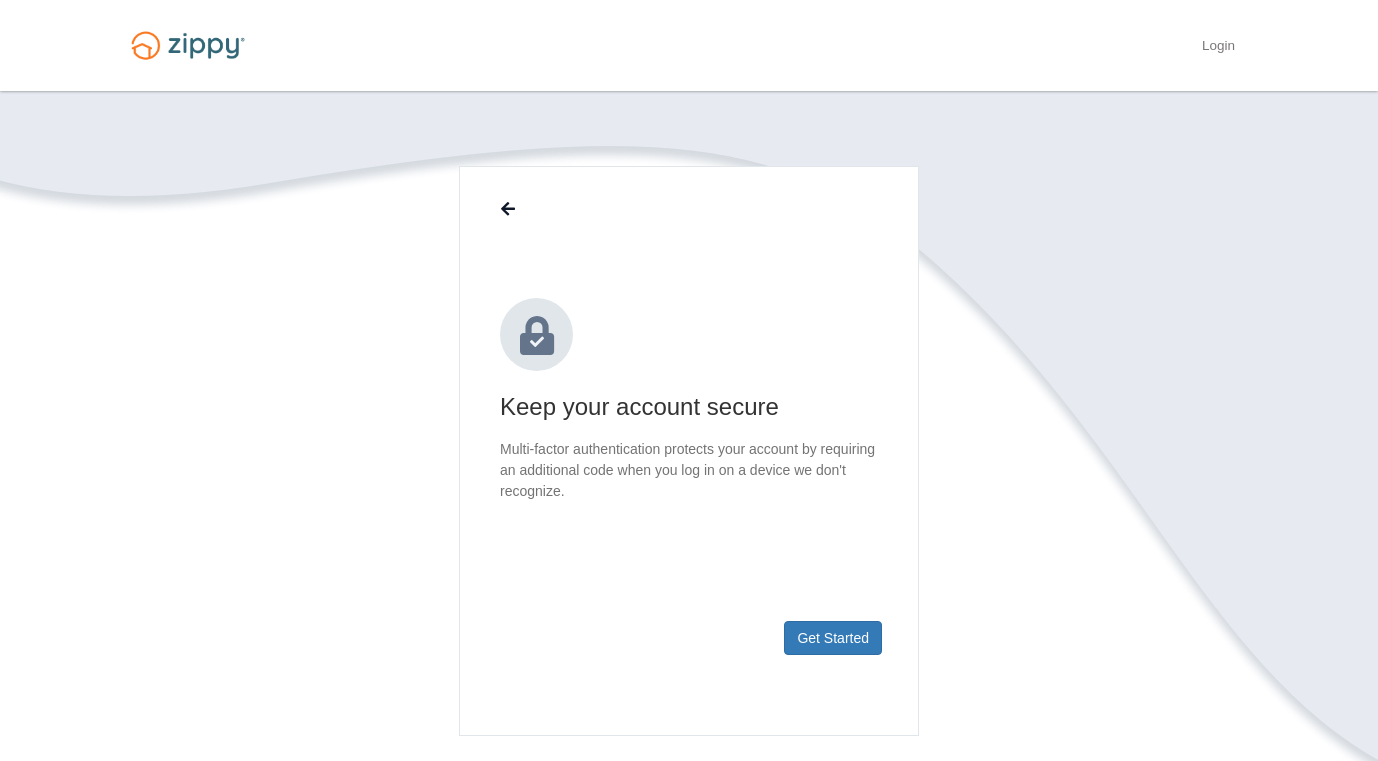 scroll, scrollTop: 0, scrollLeft: 0, axis: both 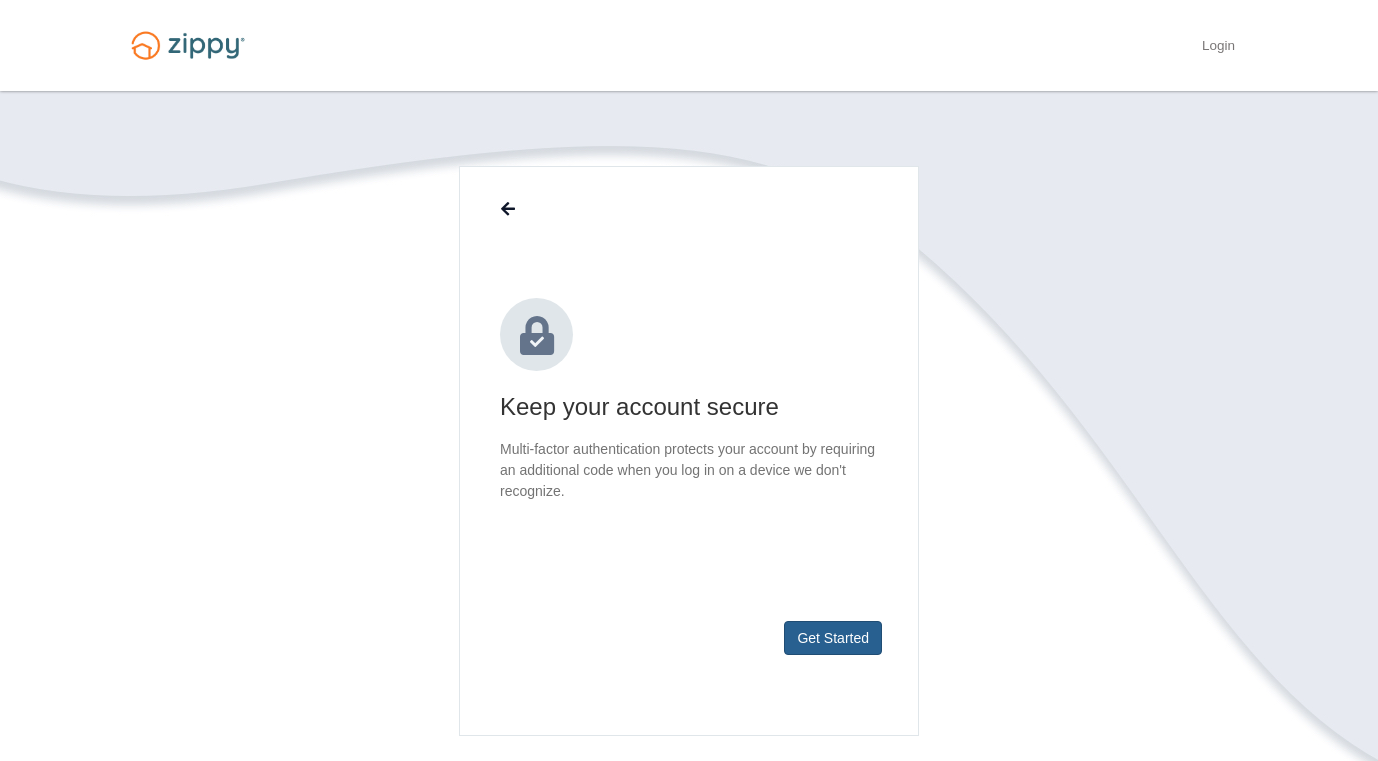 click on "Get Started" at bounding box center [833, 638] 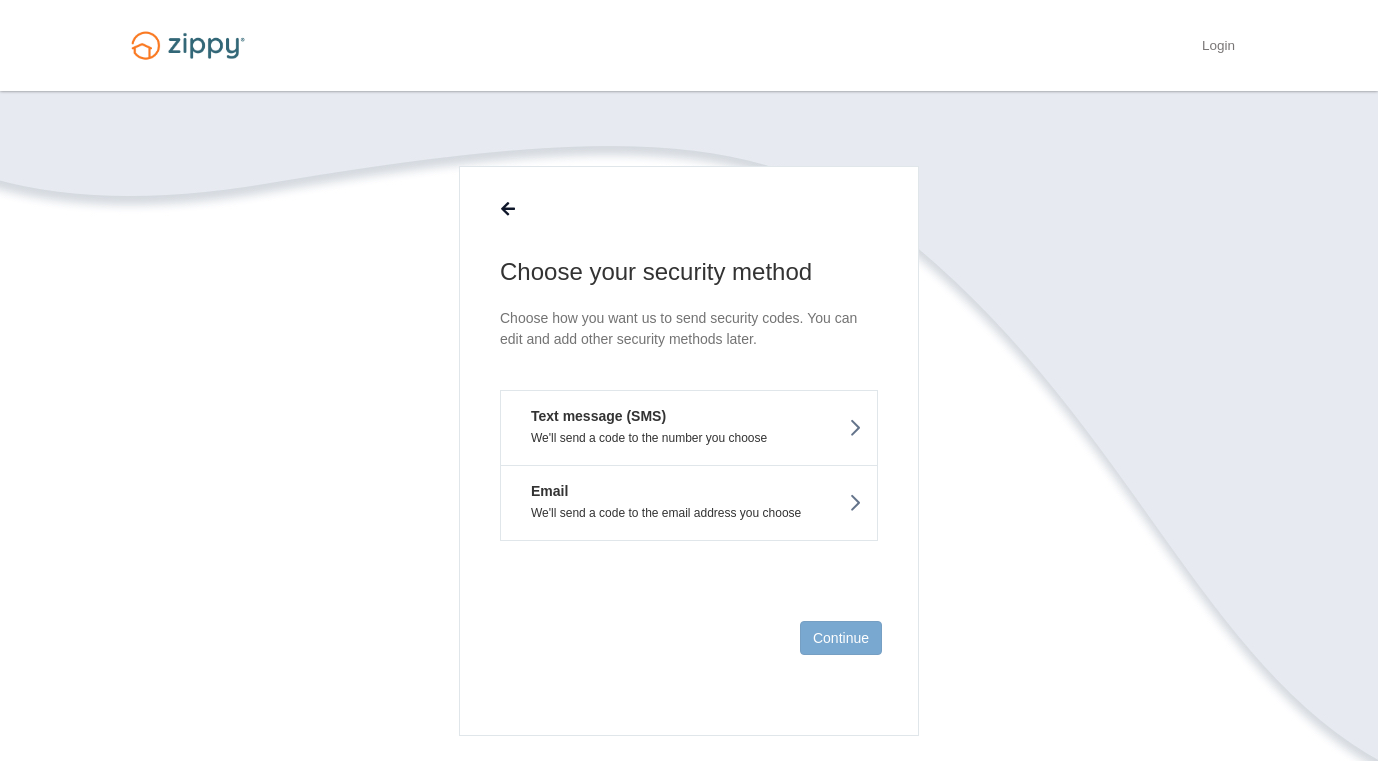click on "We'll send a code to the number you choose" at bounding box center (689, 438) 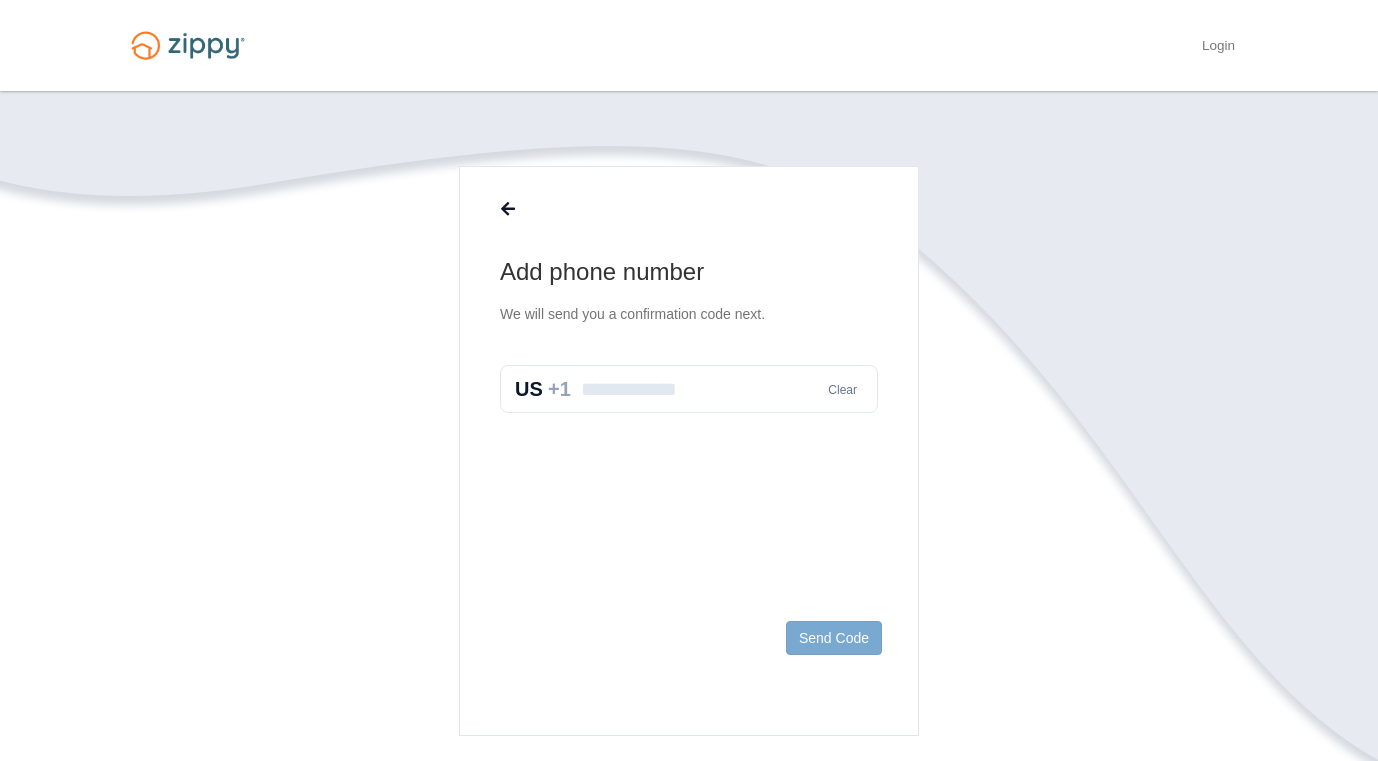 click at bounding box center (689, 389) 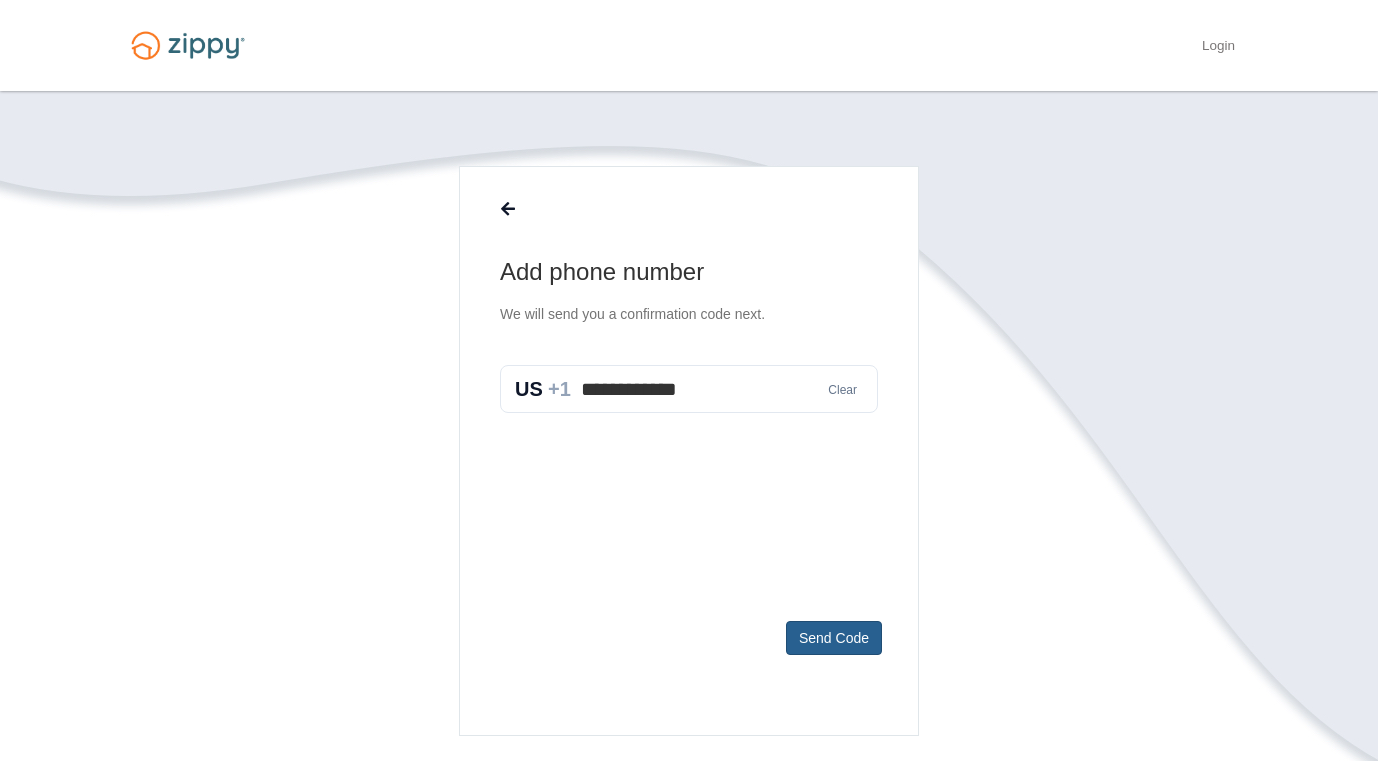 type on "**********" 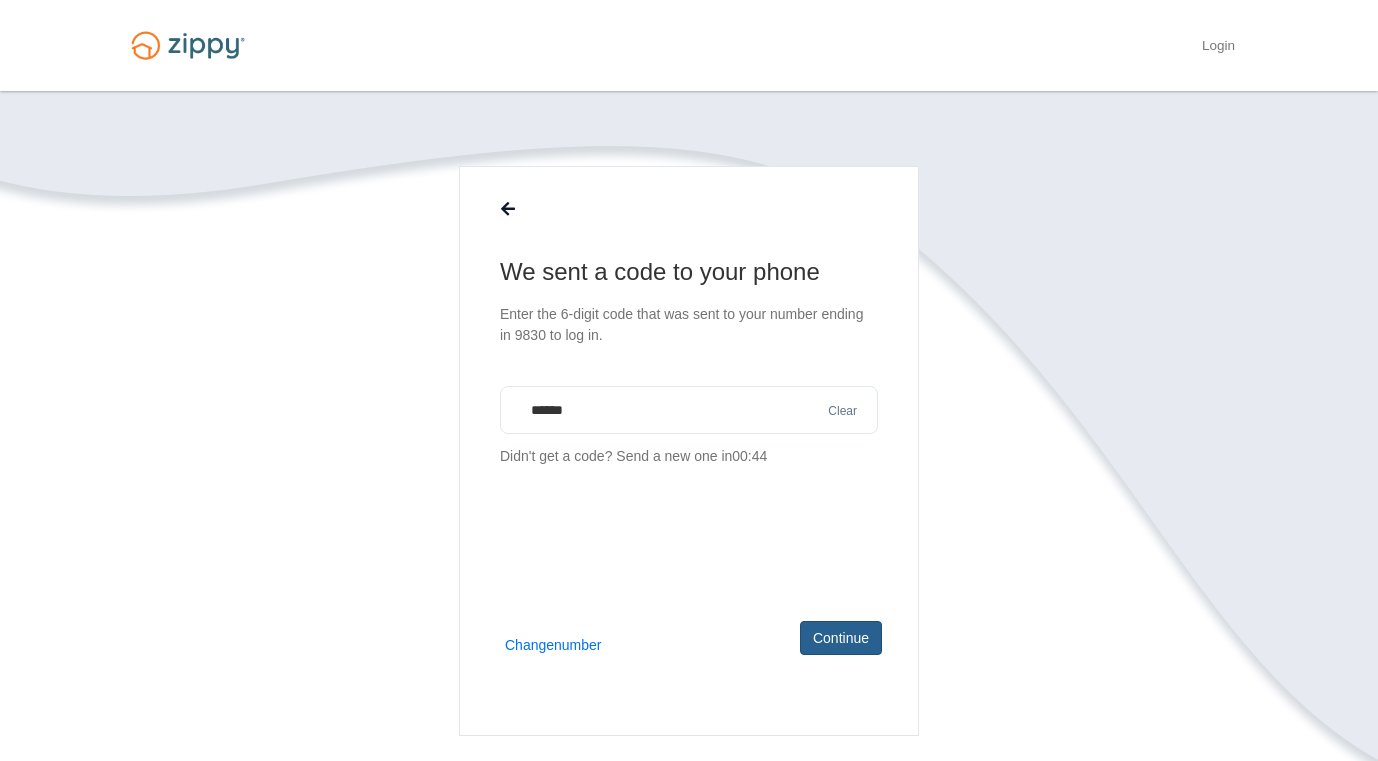type on "******" 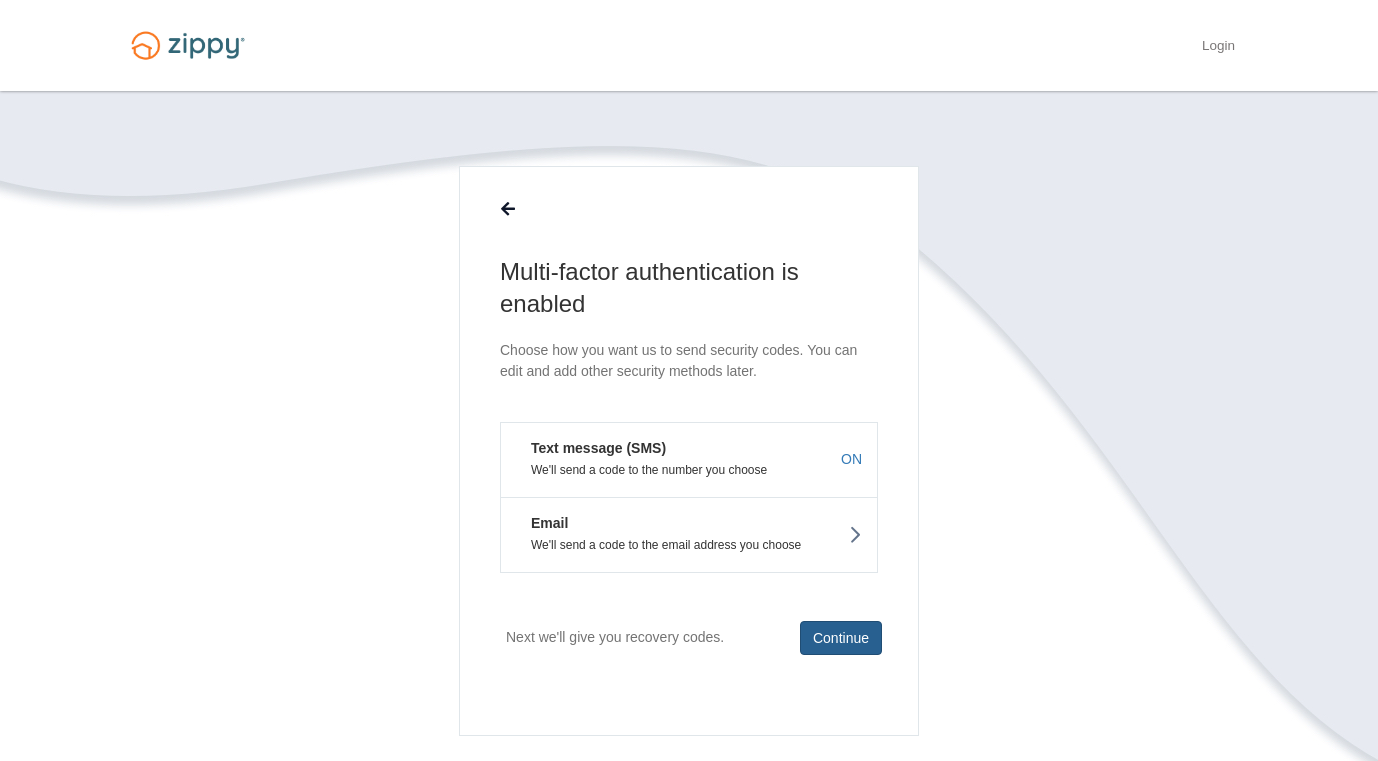 click on "Continue" at bounding box center (841, 638) 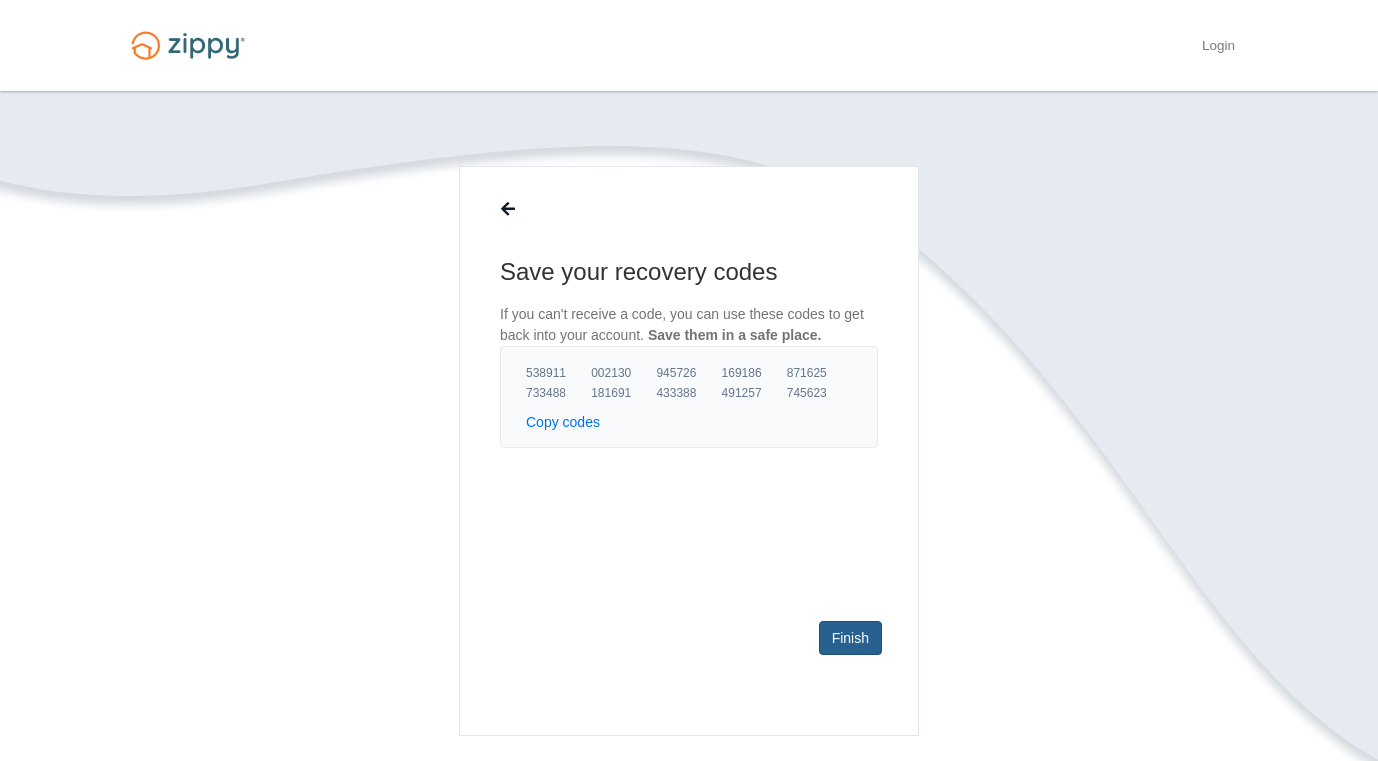 click on "Finish" at bounding box center [850, 638] 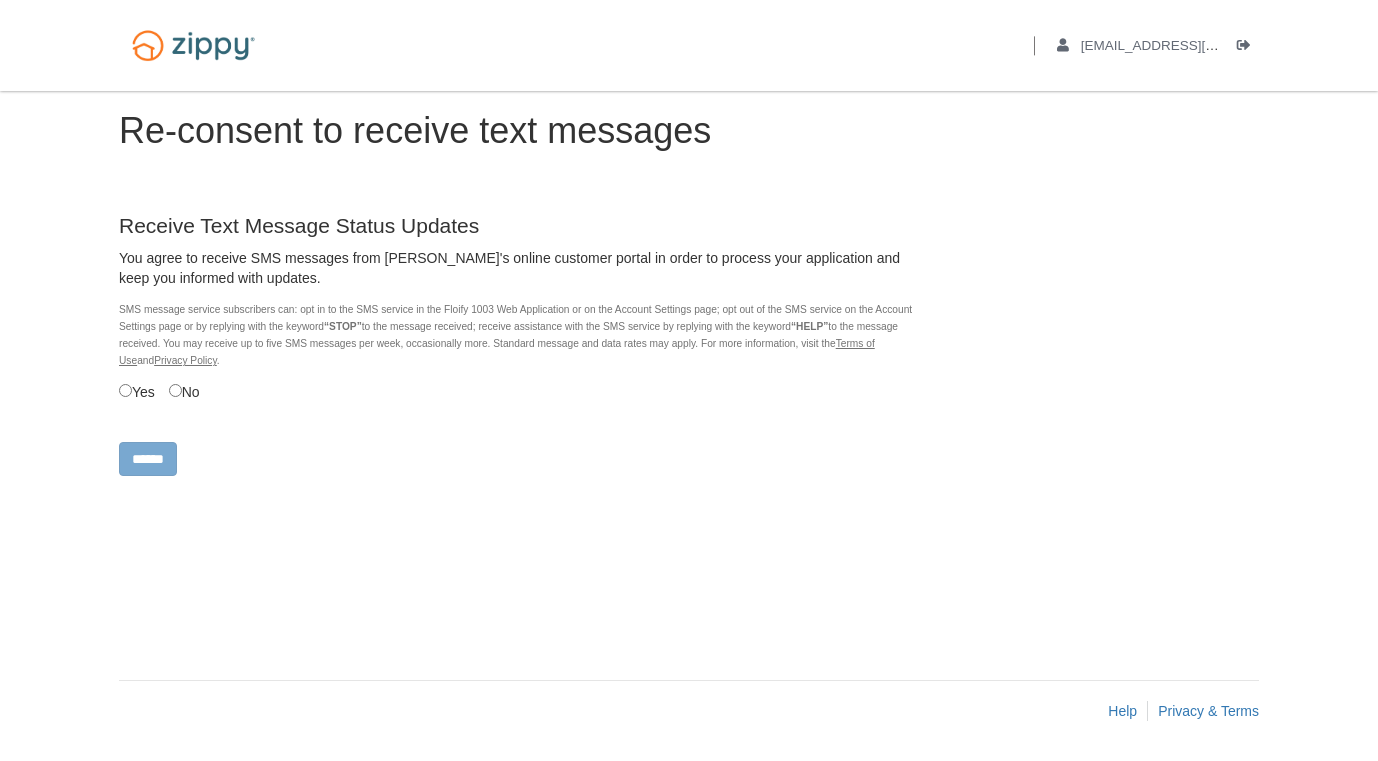 scroll, scrollTop: 0, scrollLeft: 0, axis: both 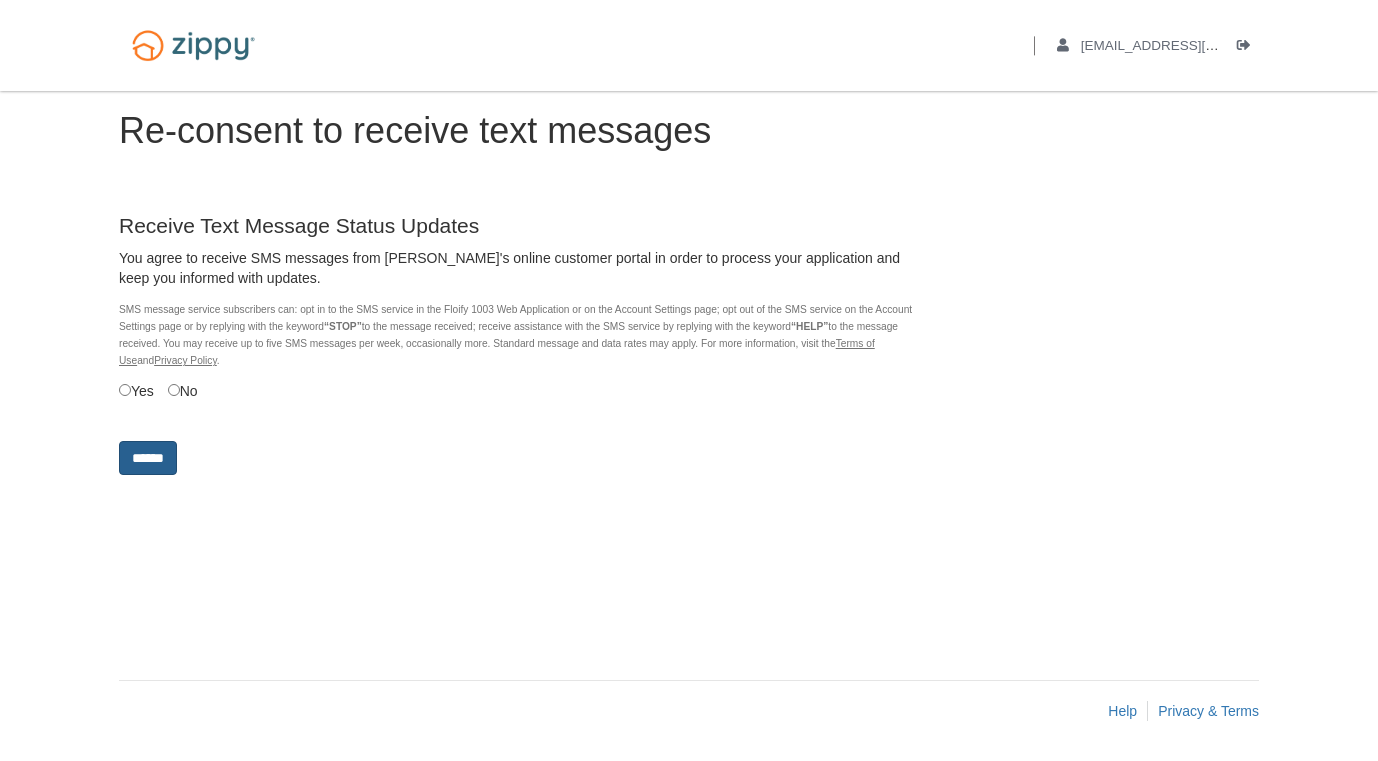 click on "******" at bounding box center (148, 458) 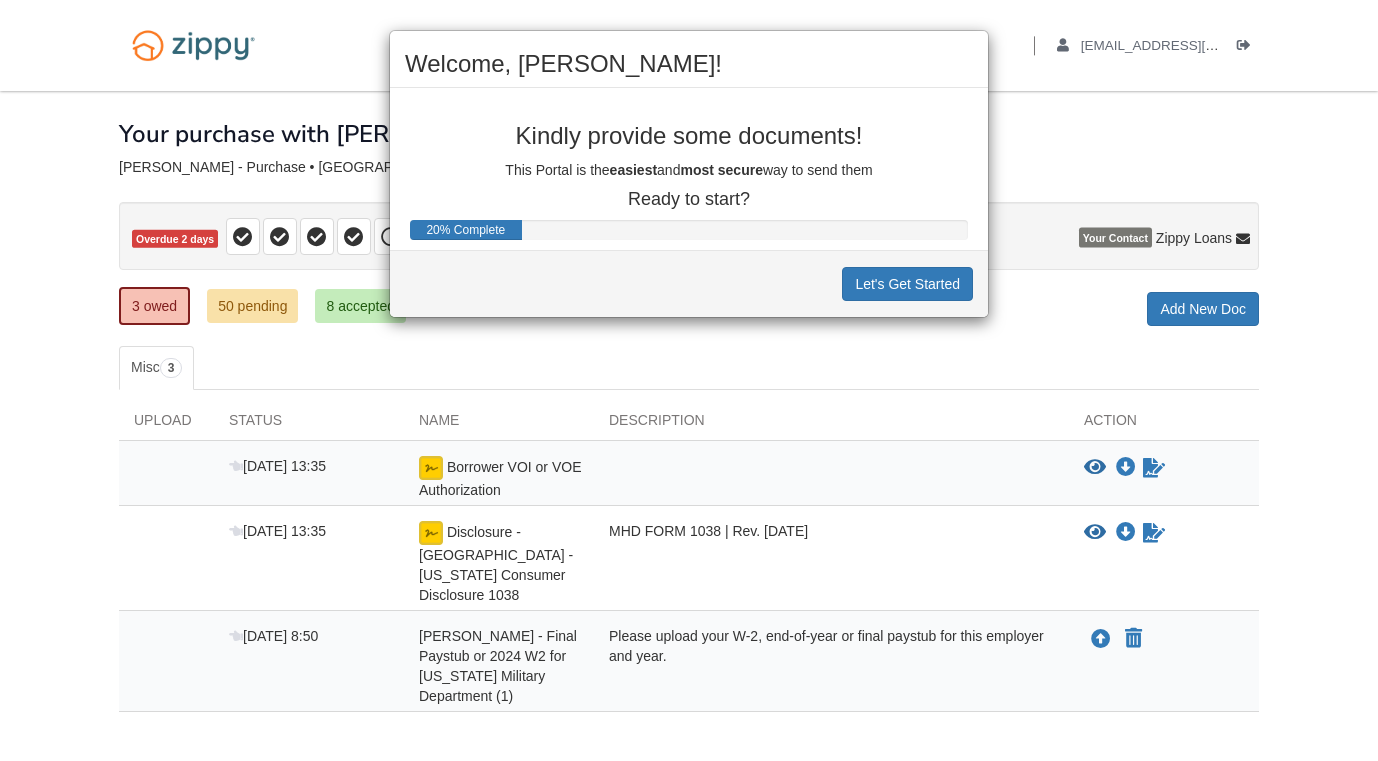 scroll, scrollTop: 0, scrollLeft: 0, axis: both 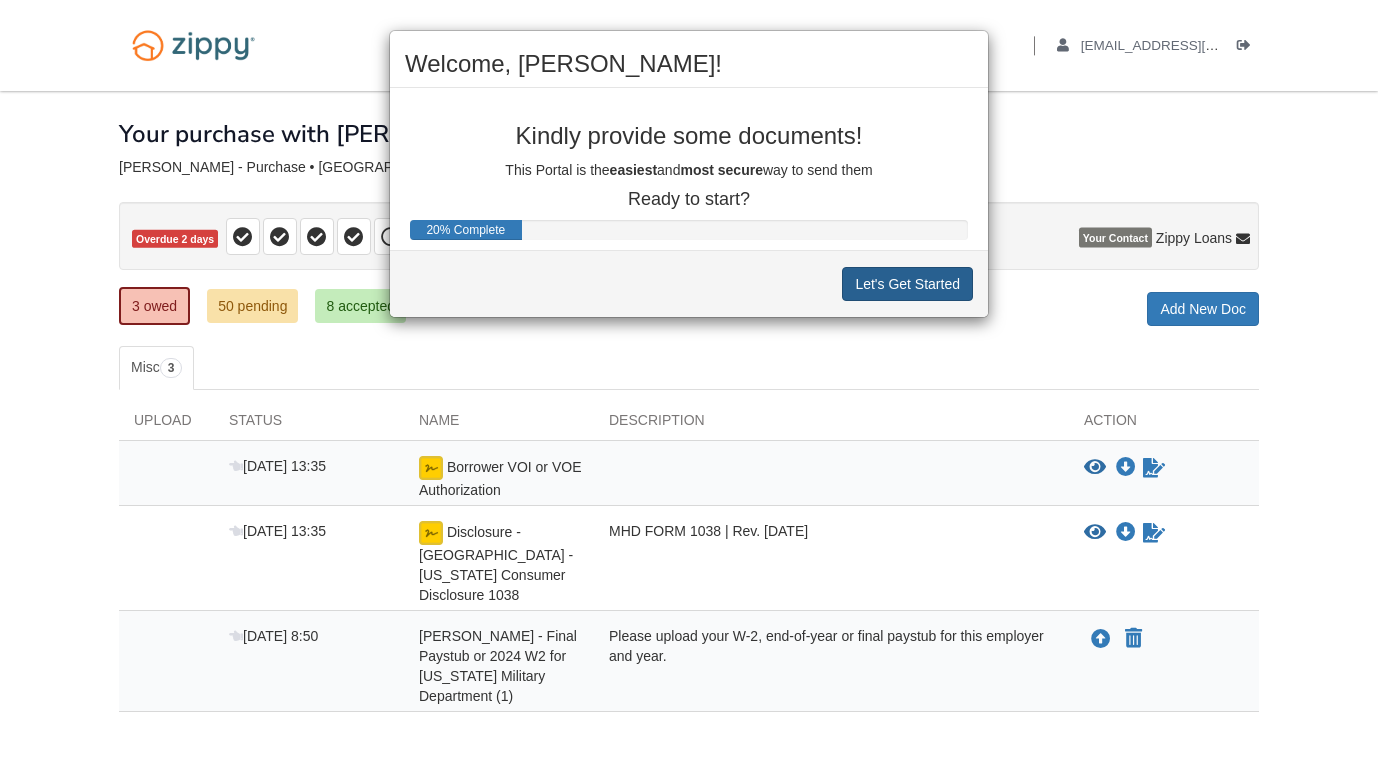 click on "Let's Get Started" at bounding box center (907, 284) 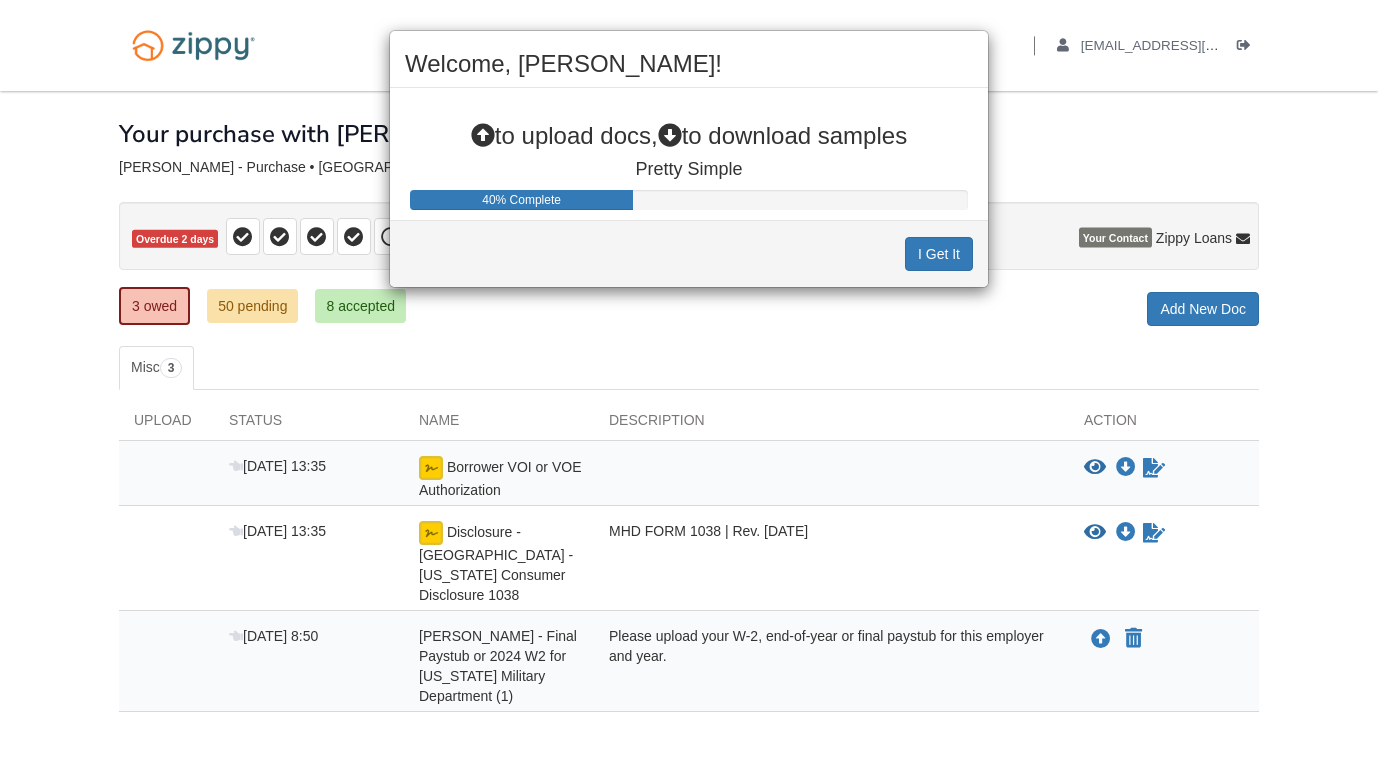 click on "I Get It" at bounding box center (689, 253) 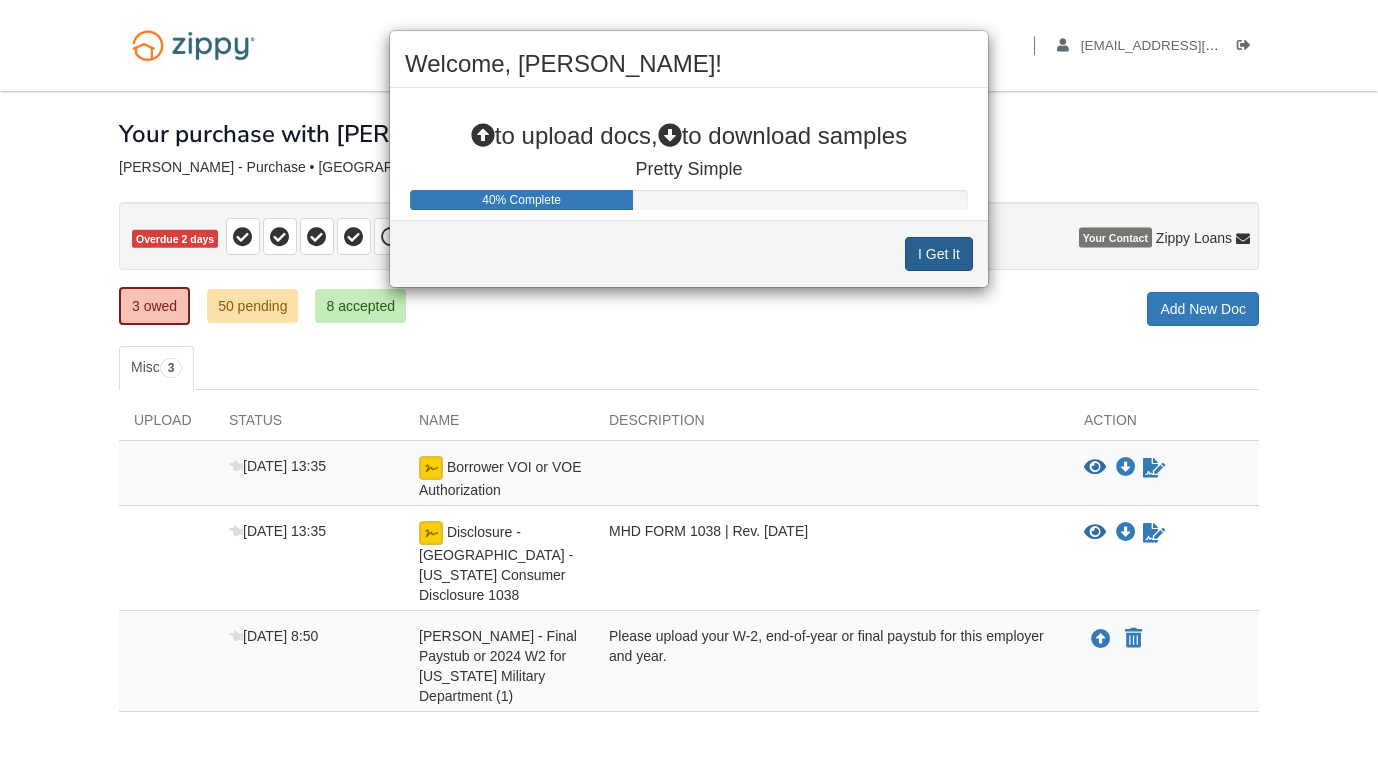 click on "I Get It" at bounding box center [939, 254] 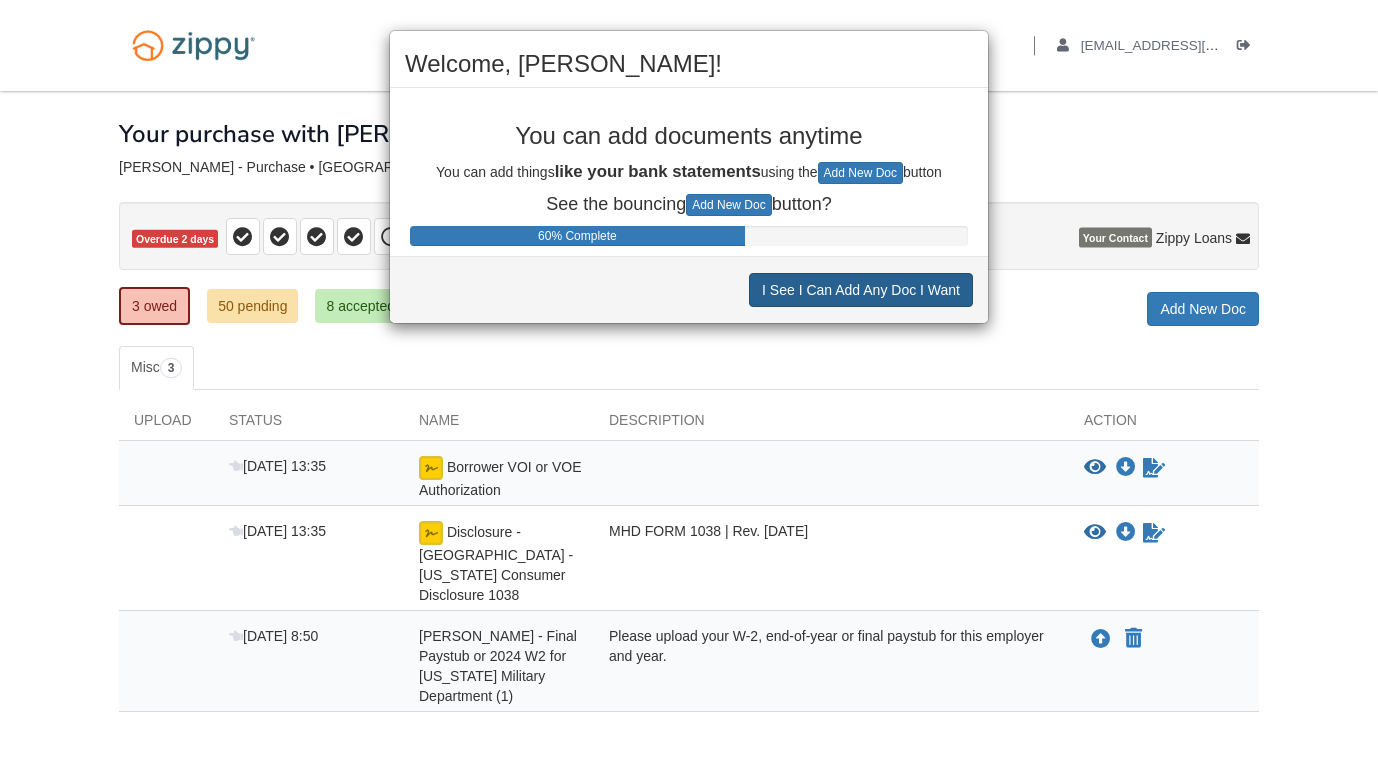 click on "I See I Can Add Any Doc I Want" at bounding box center [861, 290] 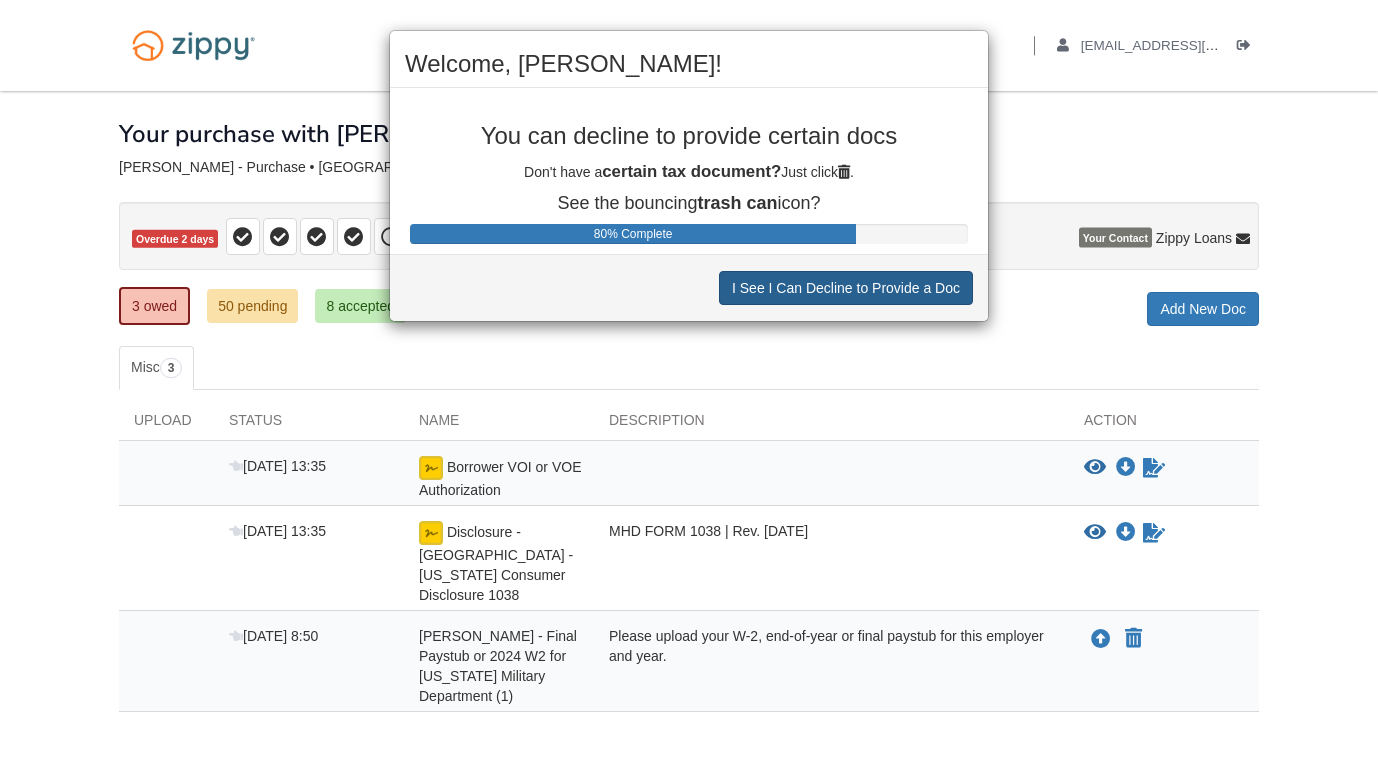 click on "I See I Can Decline to Provide a Doc" at bounding box center (846, 288) 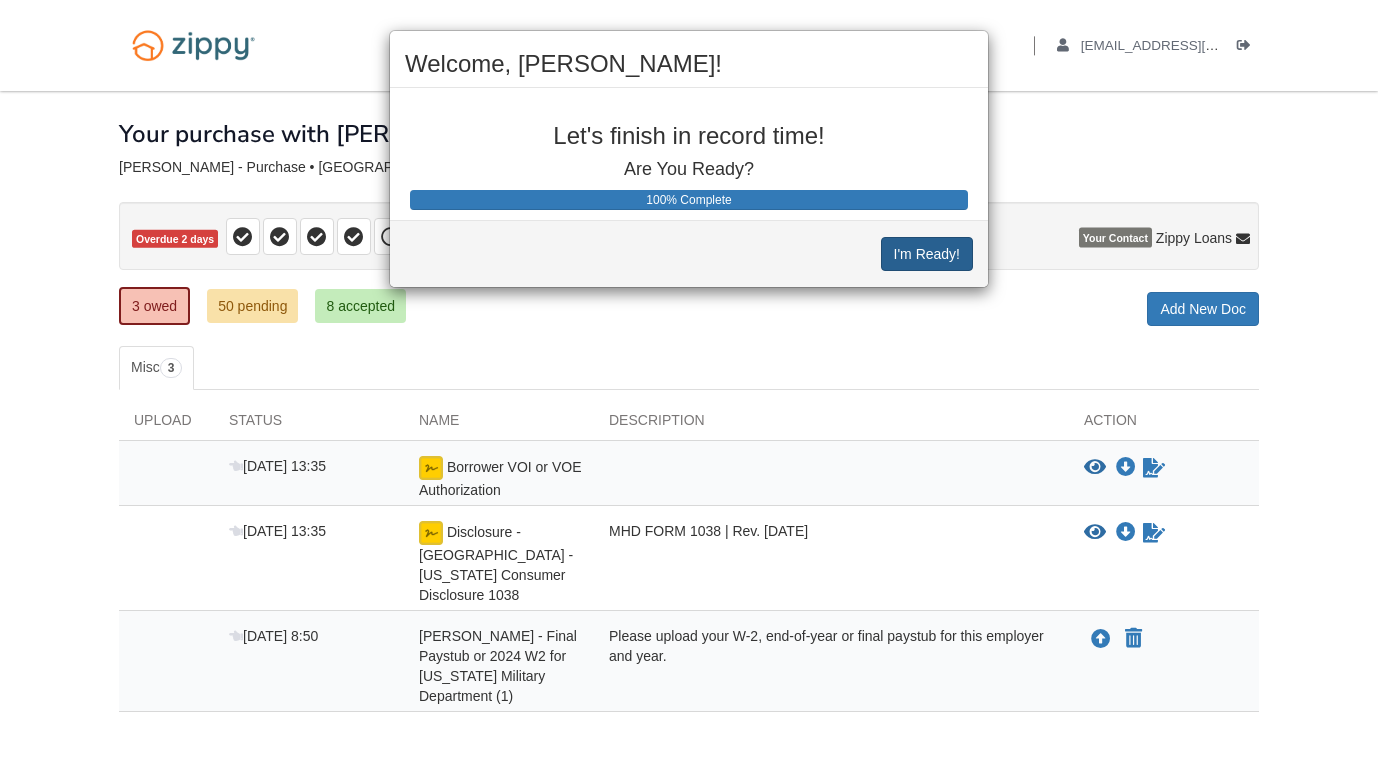 click on "I'm Ready!" at bounding box center [927, 254] 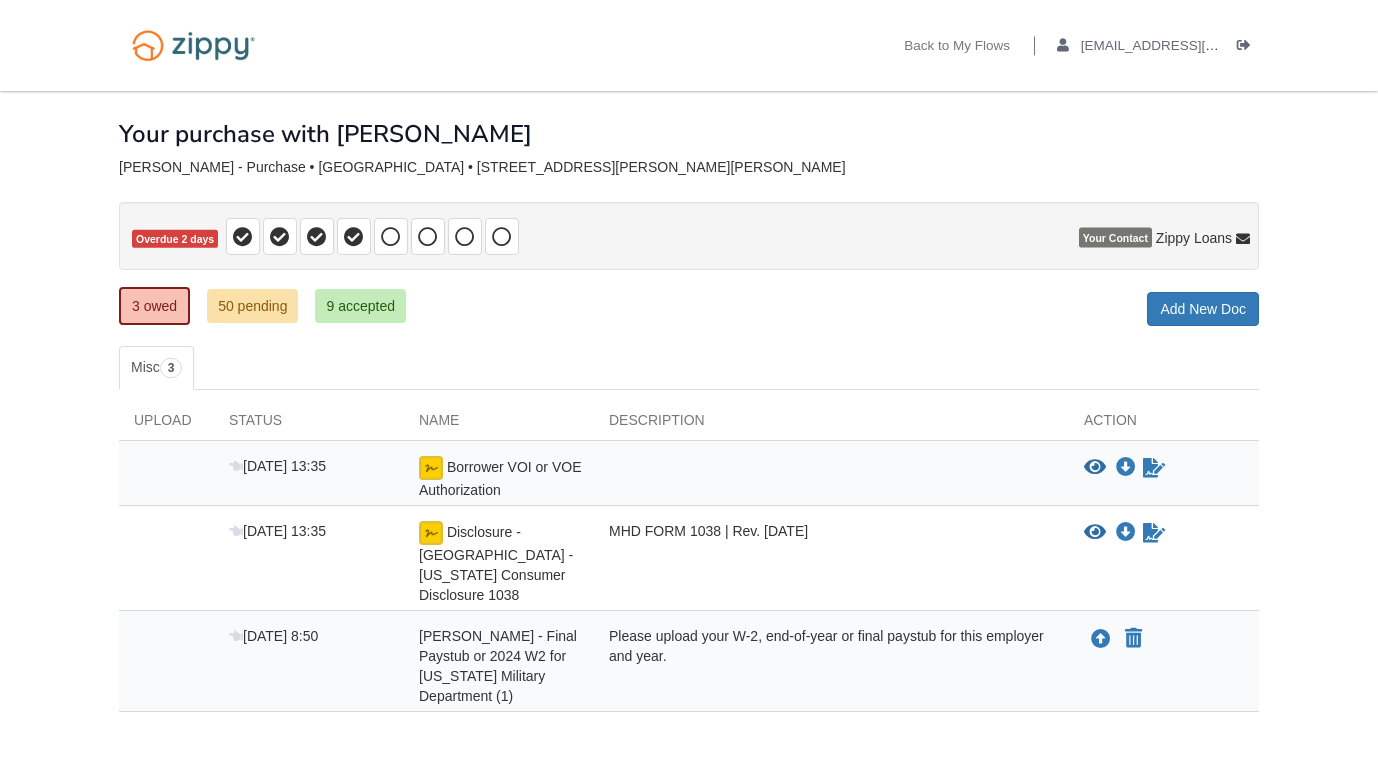 scroll, scrollTop: 0, scrollLeft: 0, axis: both 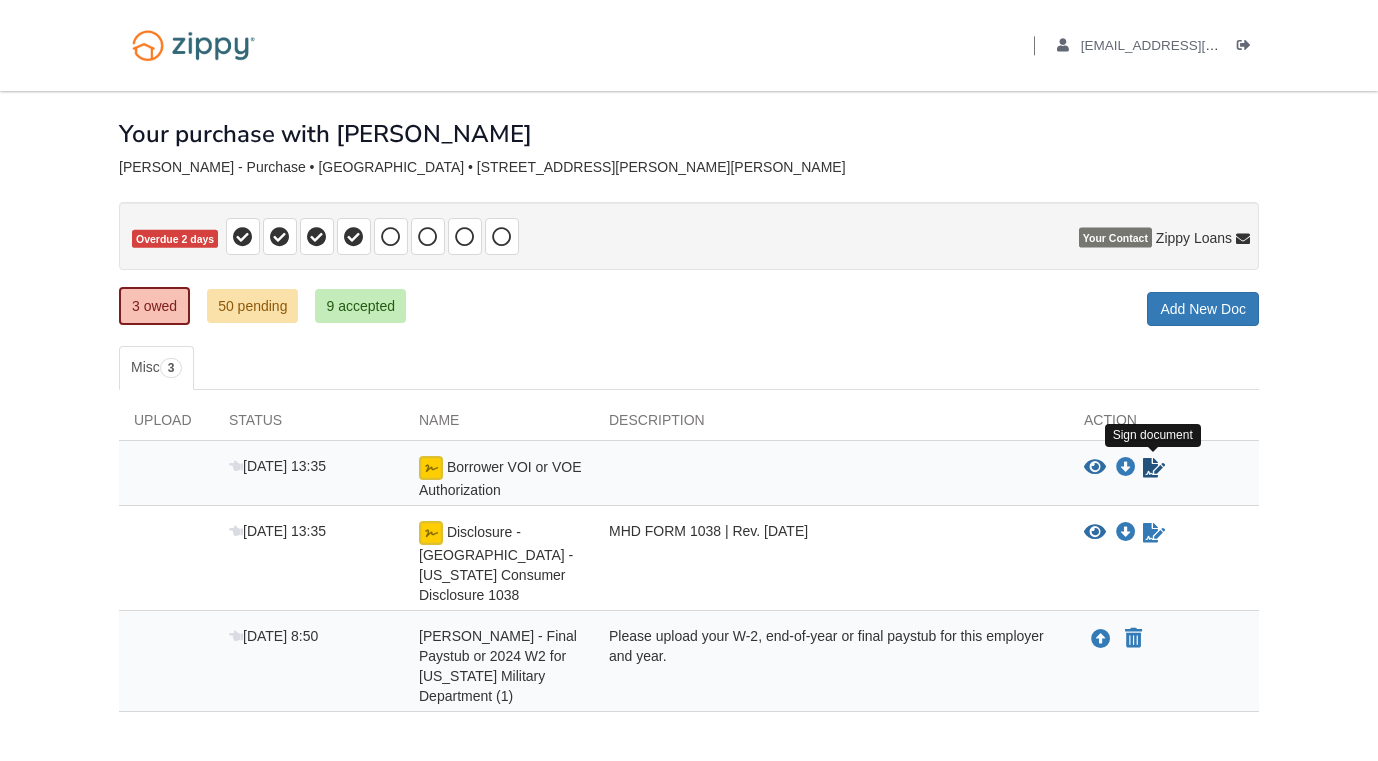 click at bounding box center [1154, 468] 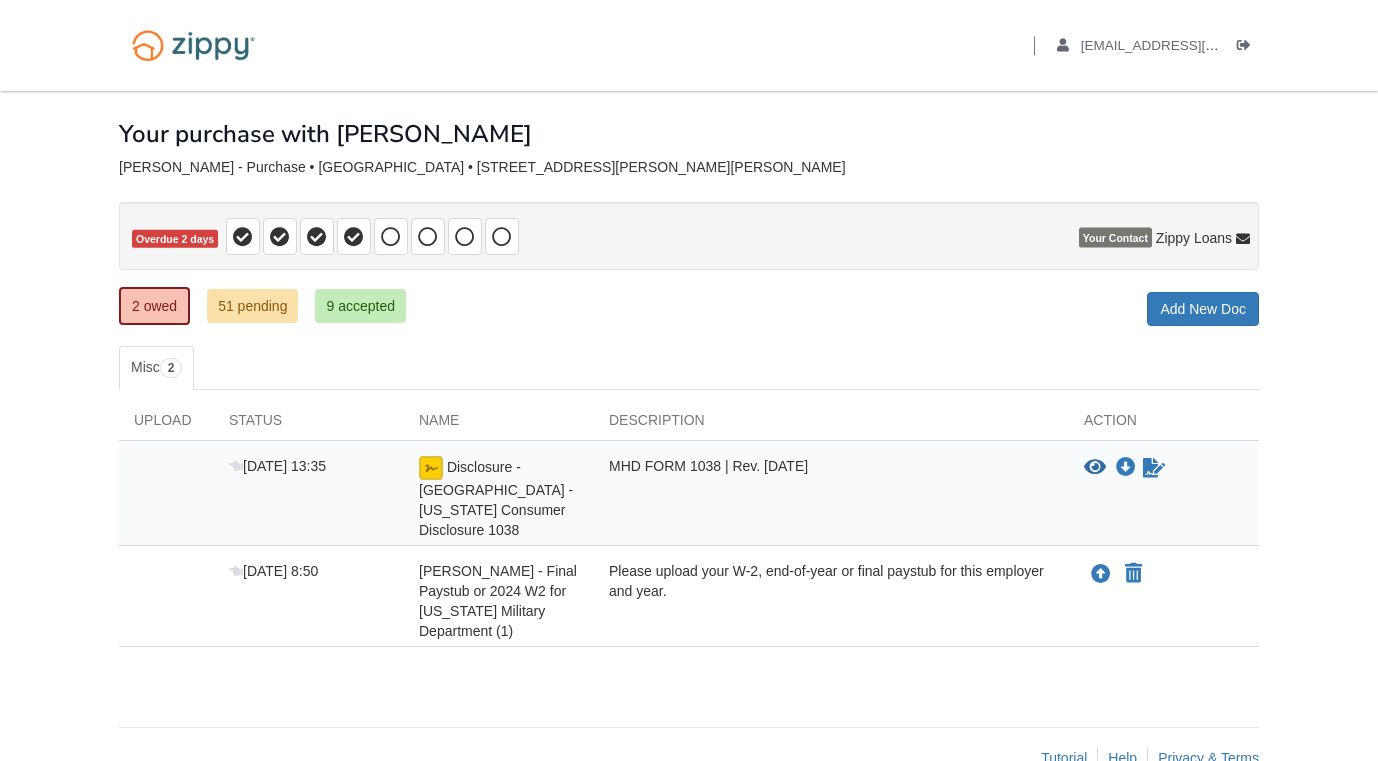 scroll, scrollTop: 0, scrollLeft: 0, axis: both 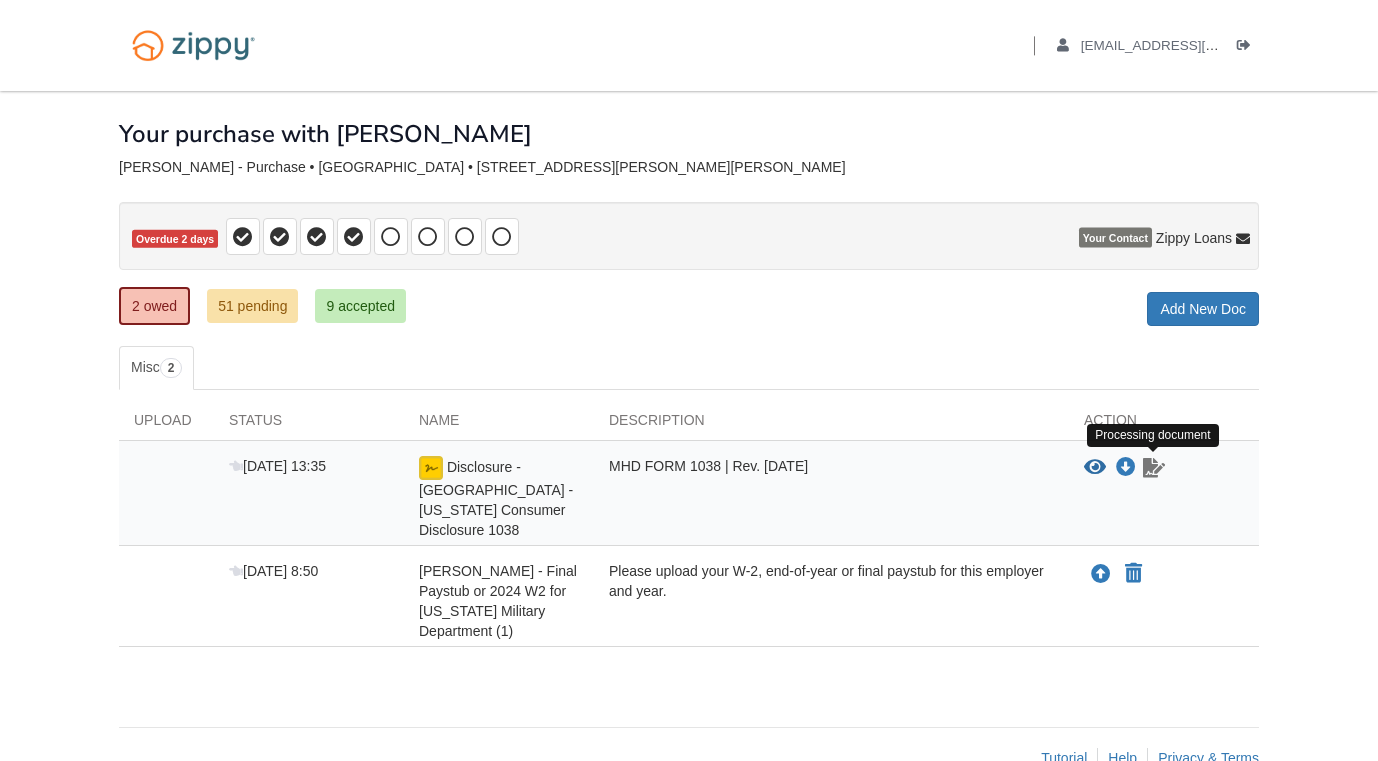 click at bounding box center [1154, 468] 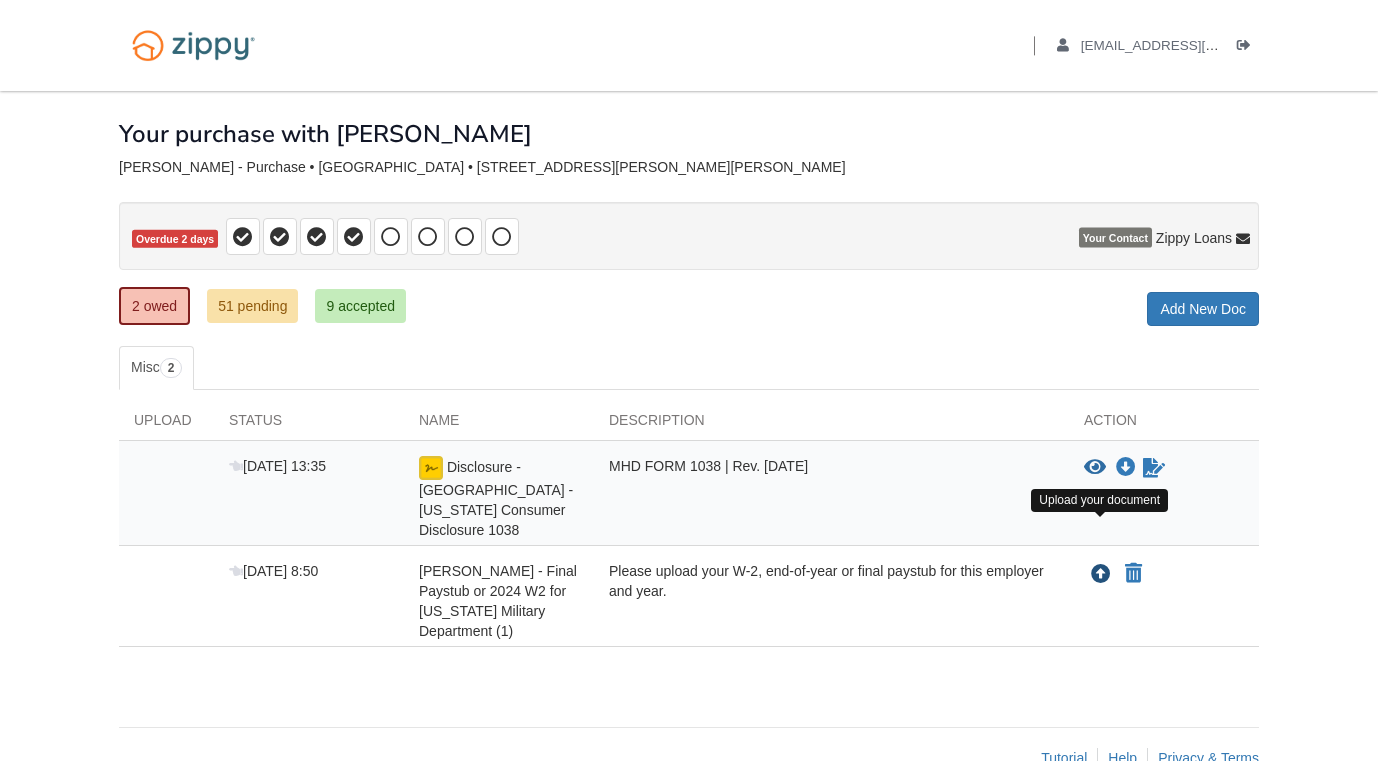 click at bounding box center (1101, 575) 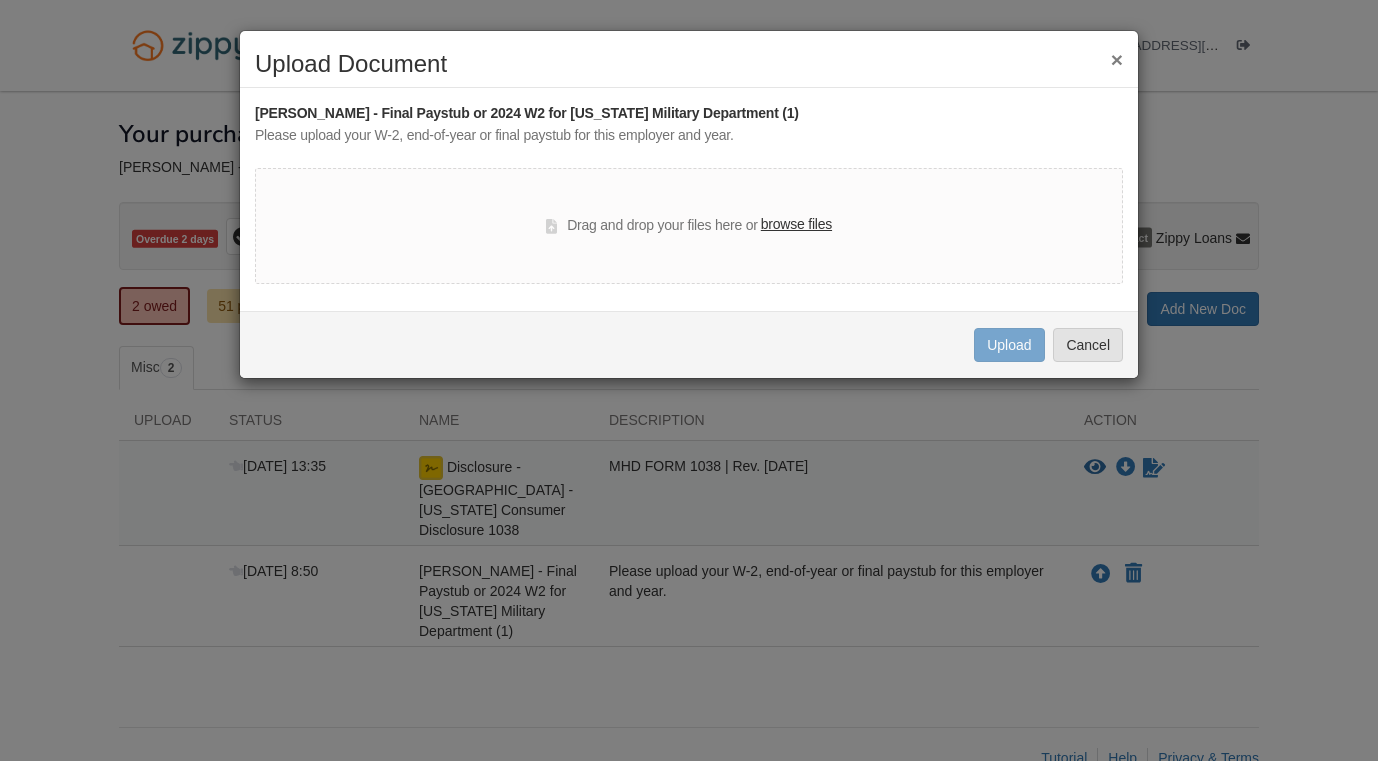 click on "Drag and drop your files here or   browse files" at bounding box center [689, 226] 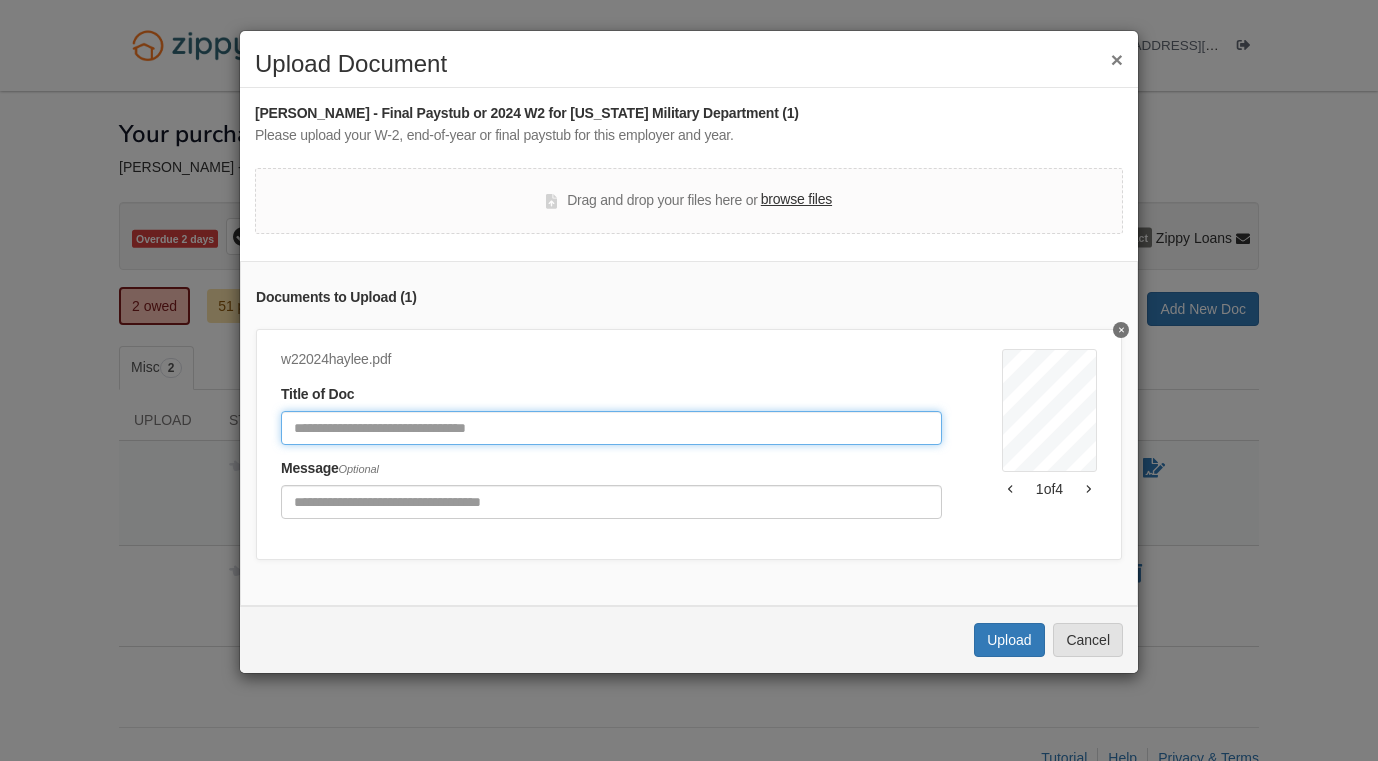 click 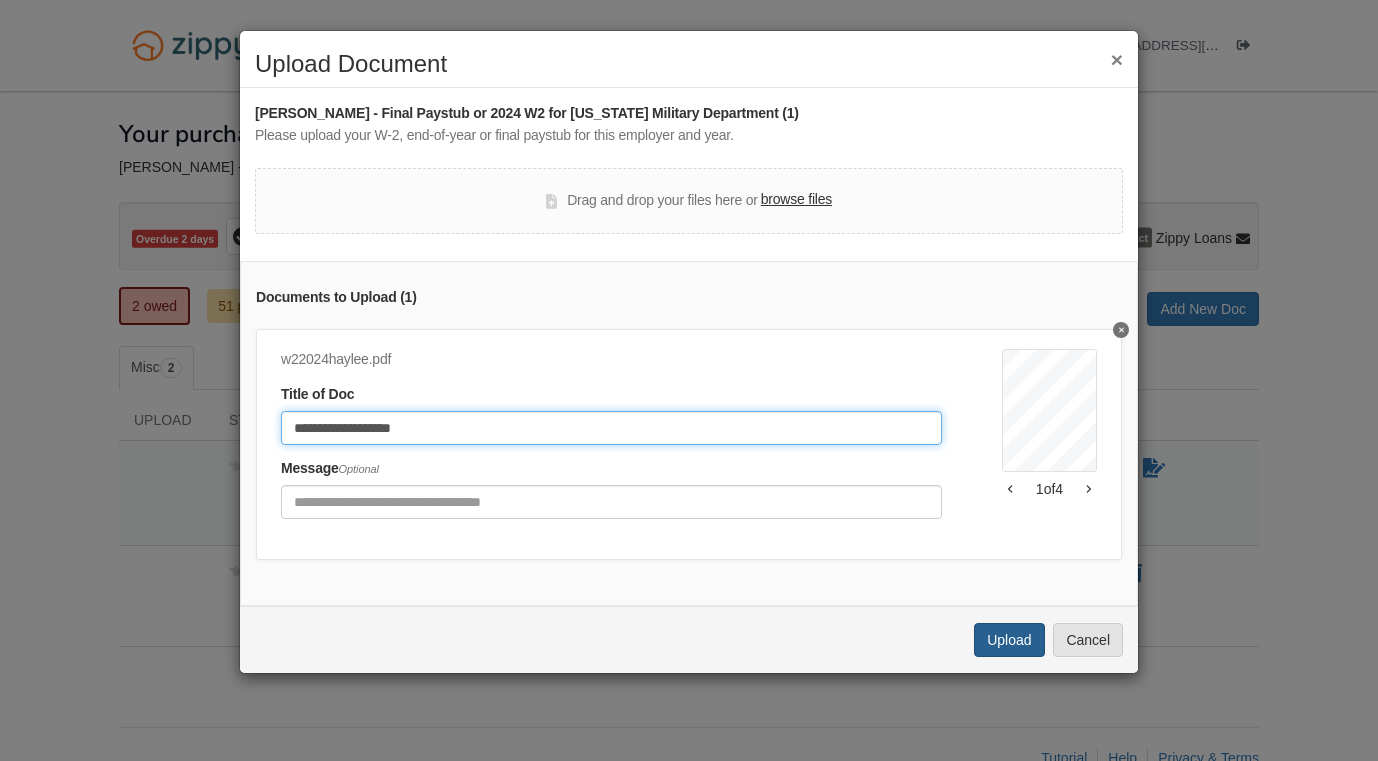 type on "**********" 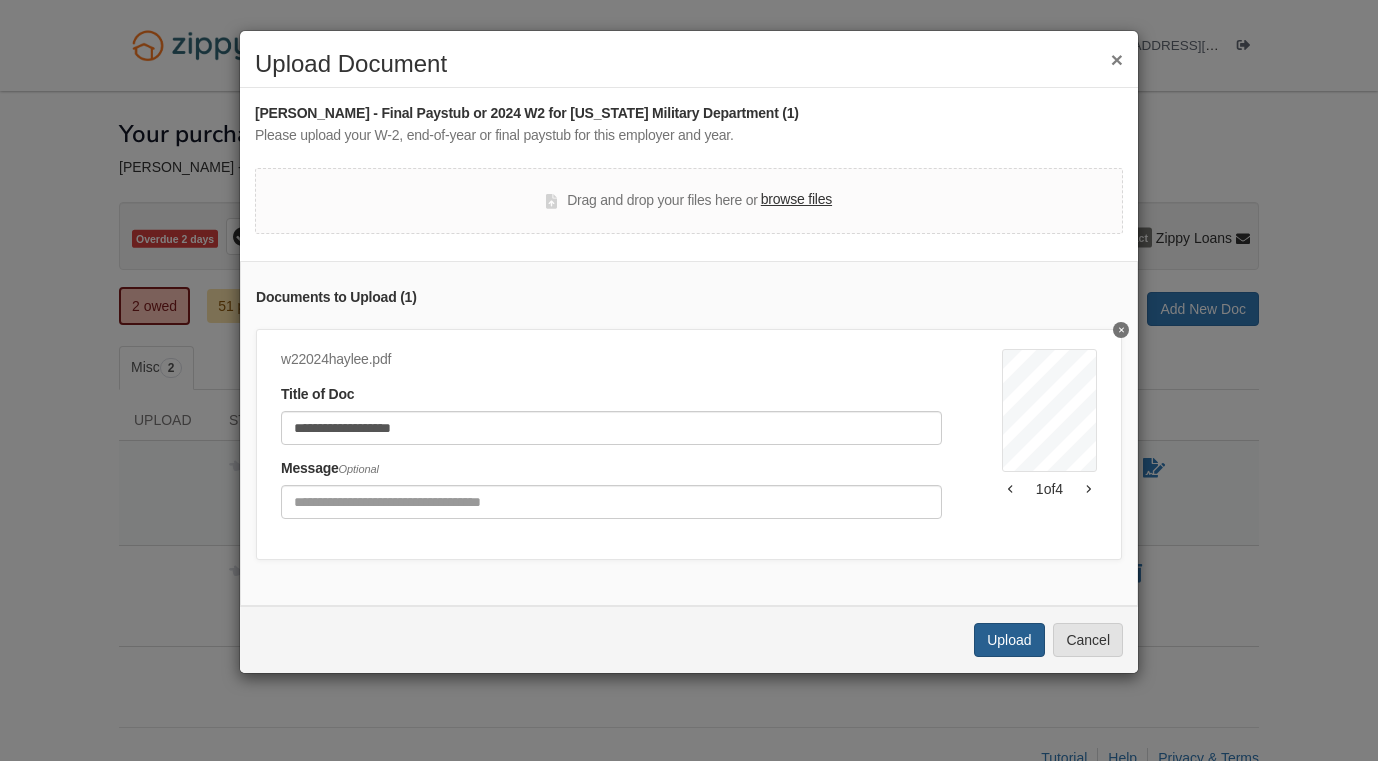 click on "Upload" at bounding box center [1009, 640] 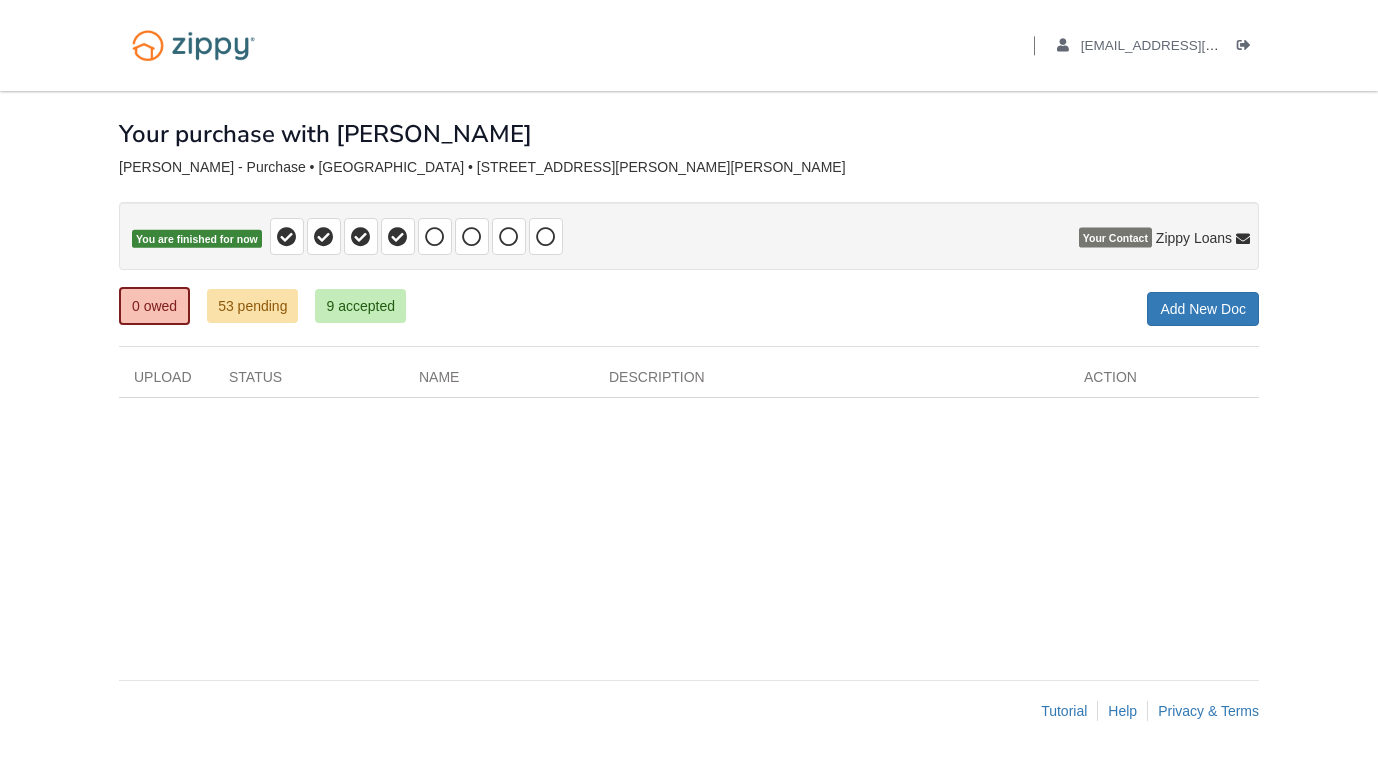 scroll, scrollTop: 0, scrollLeft: 0, axis: both 